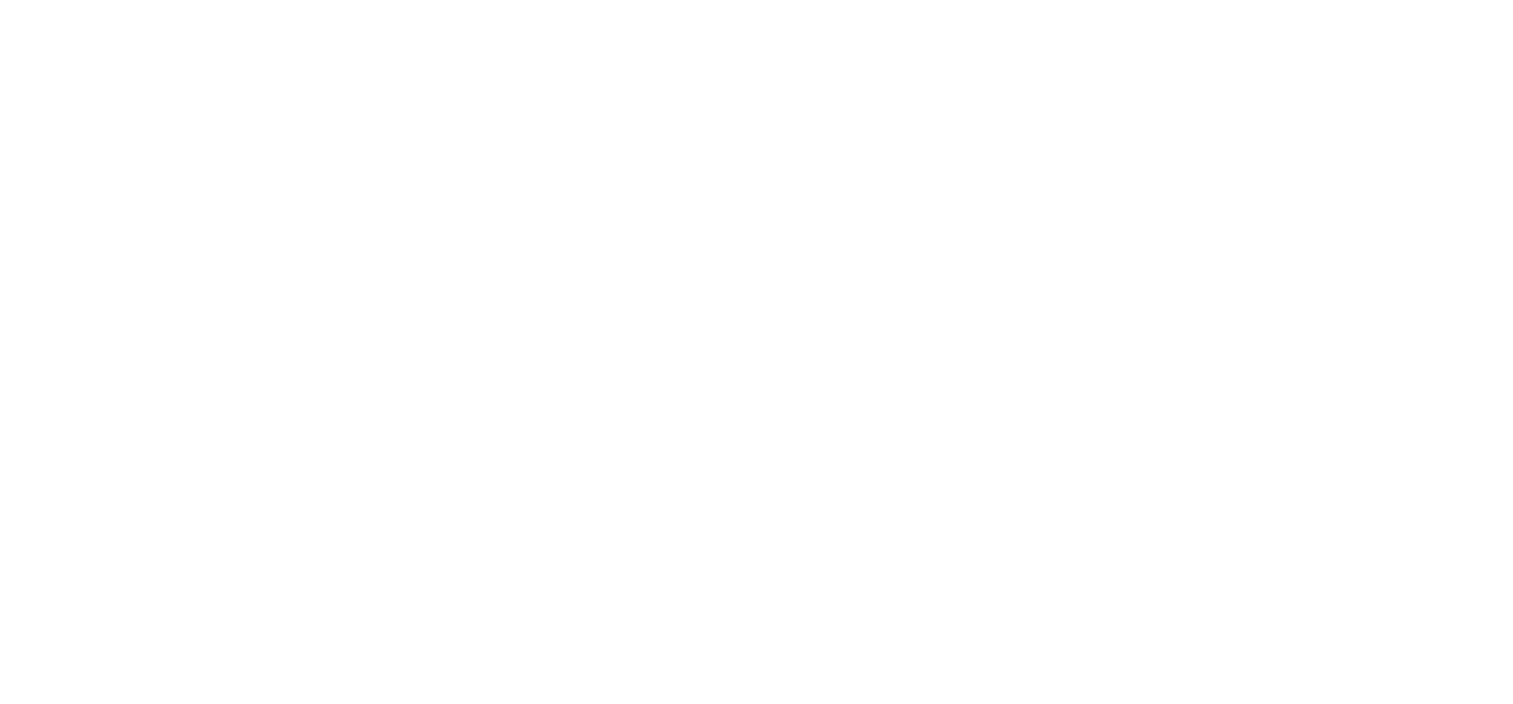 scroll, scrollTop: 0, scrollLeft: 0, axis: both 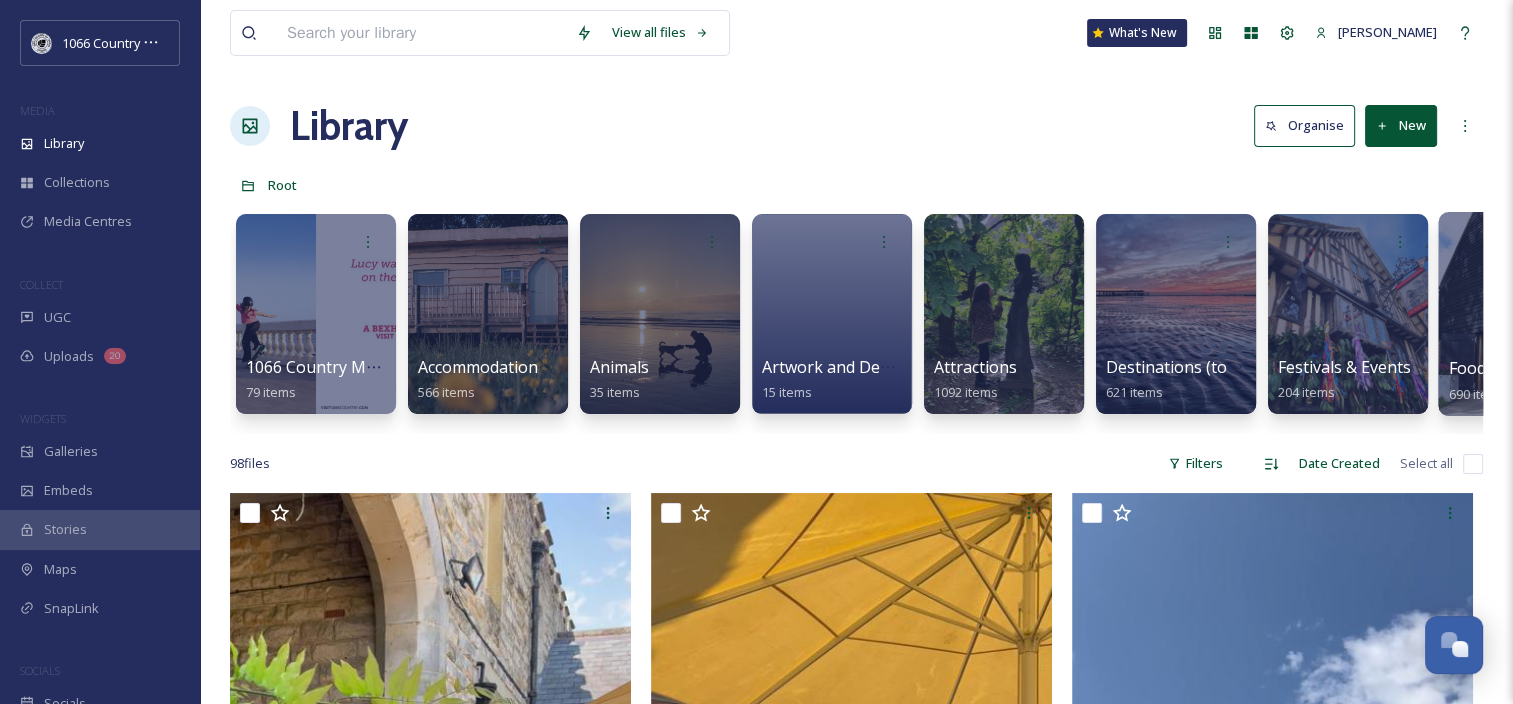 click at bounding box center (1519, 314) 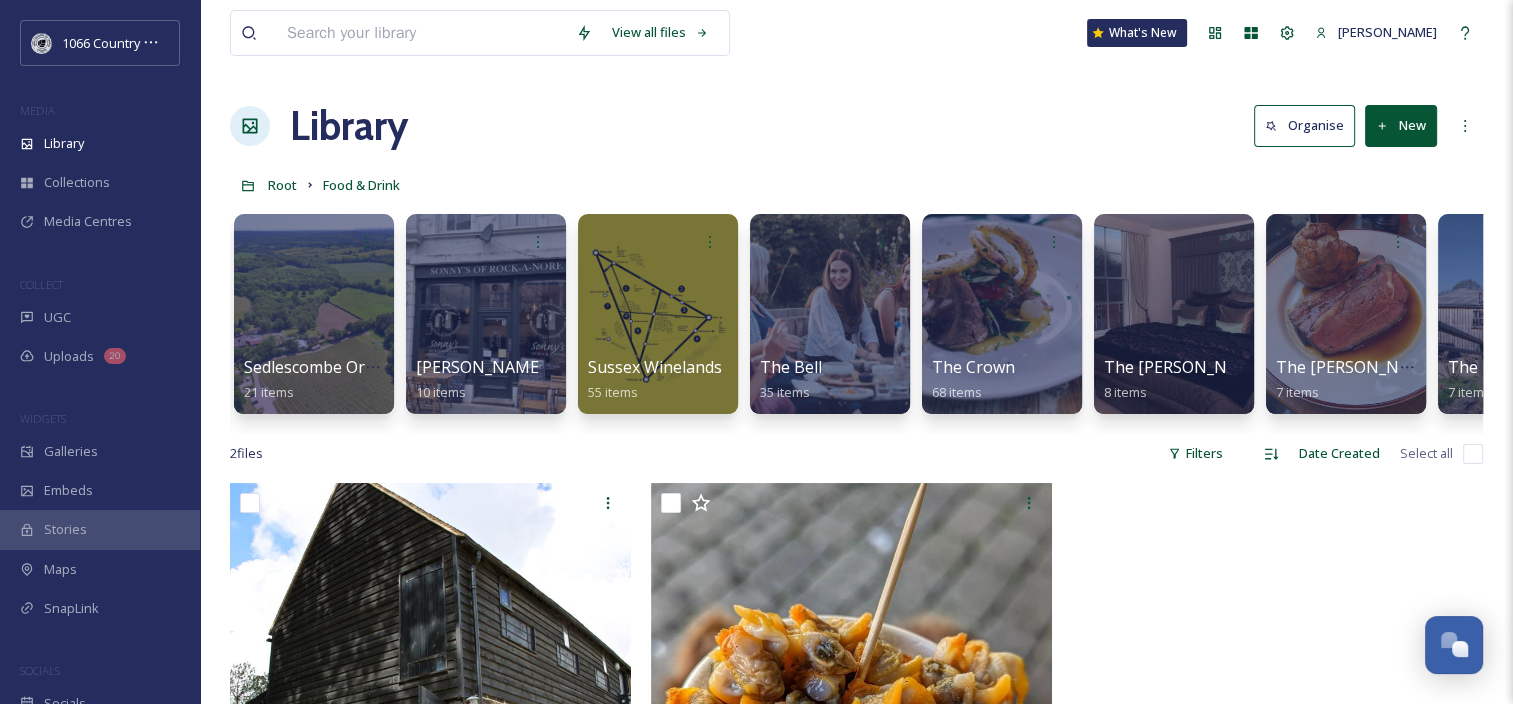 scroll, scrollTop: 0, scrollLeft: 1846, axis: horizontal 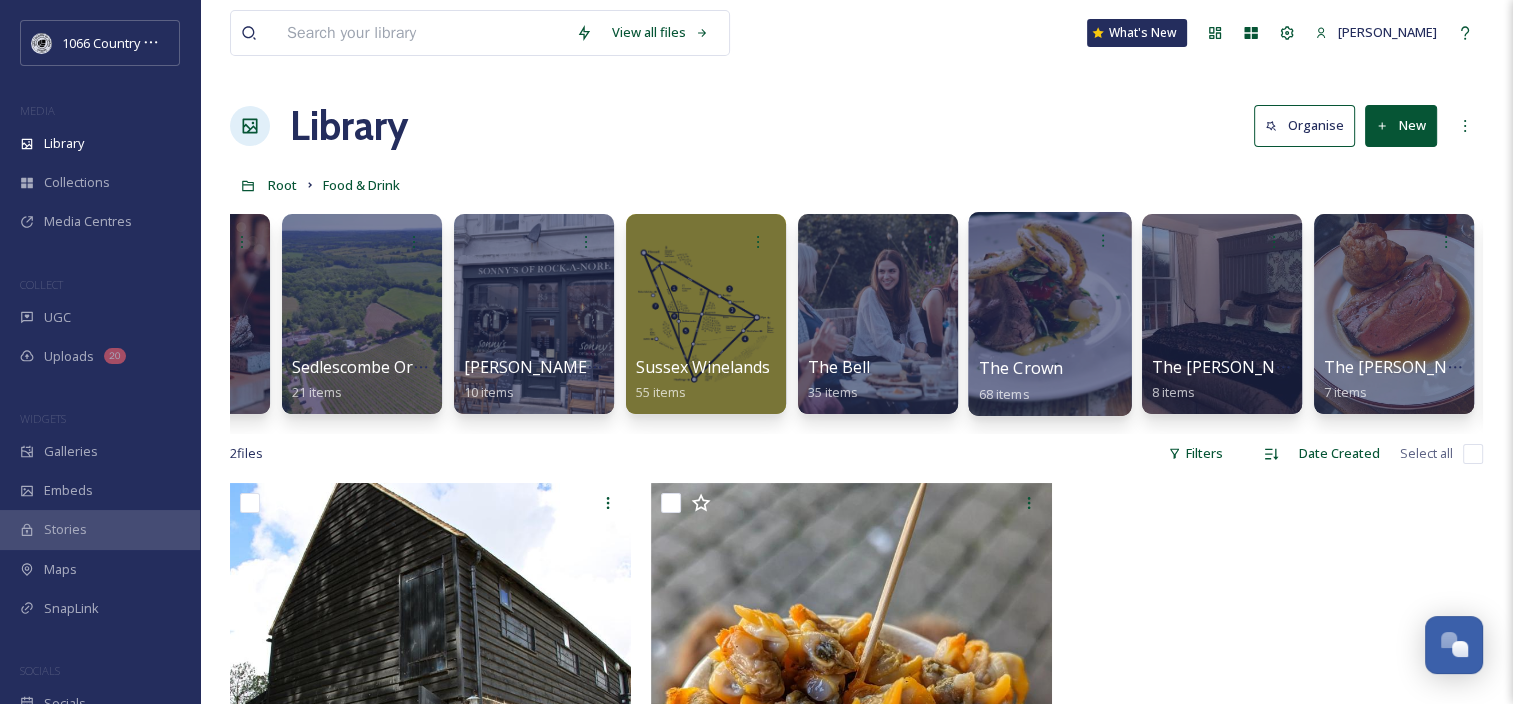 click at bounding box center [1049, 314] 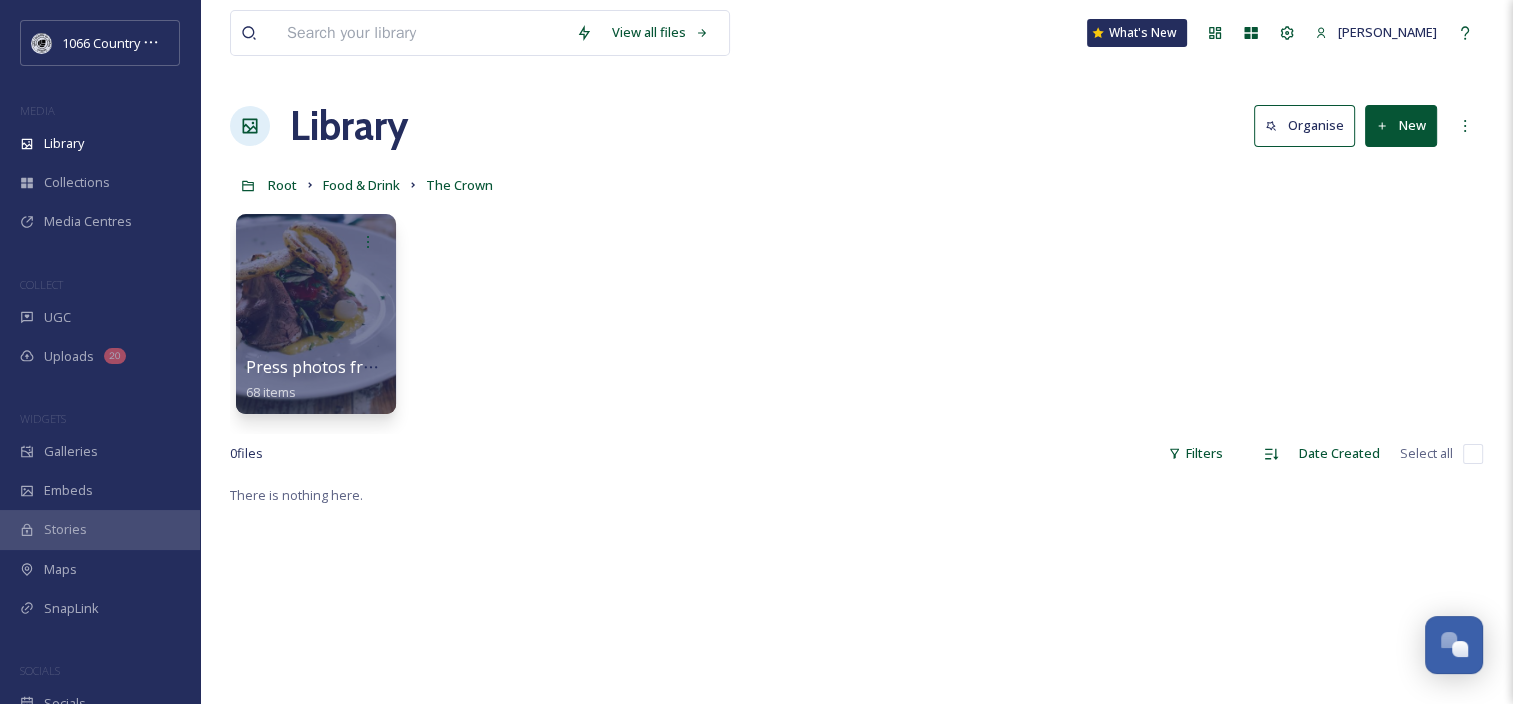 click on "There is nothing here." at bounding box center [856, 835] 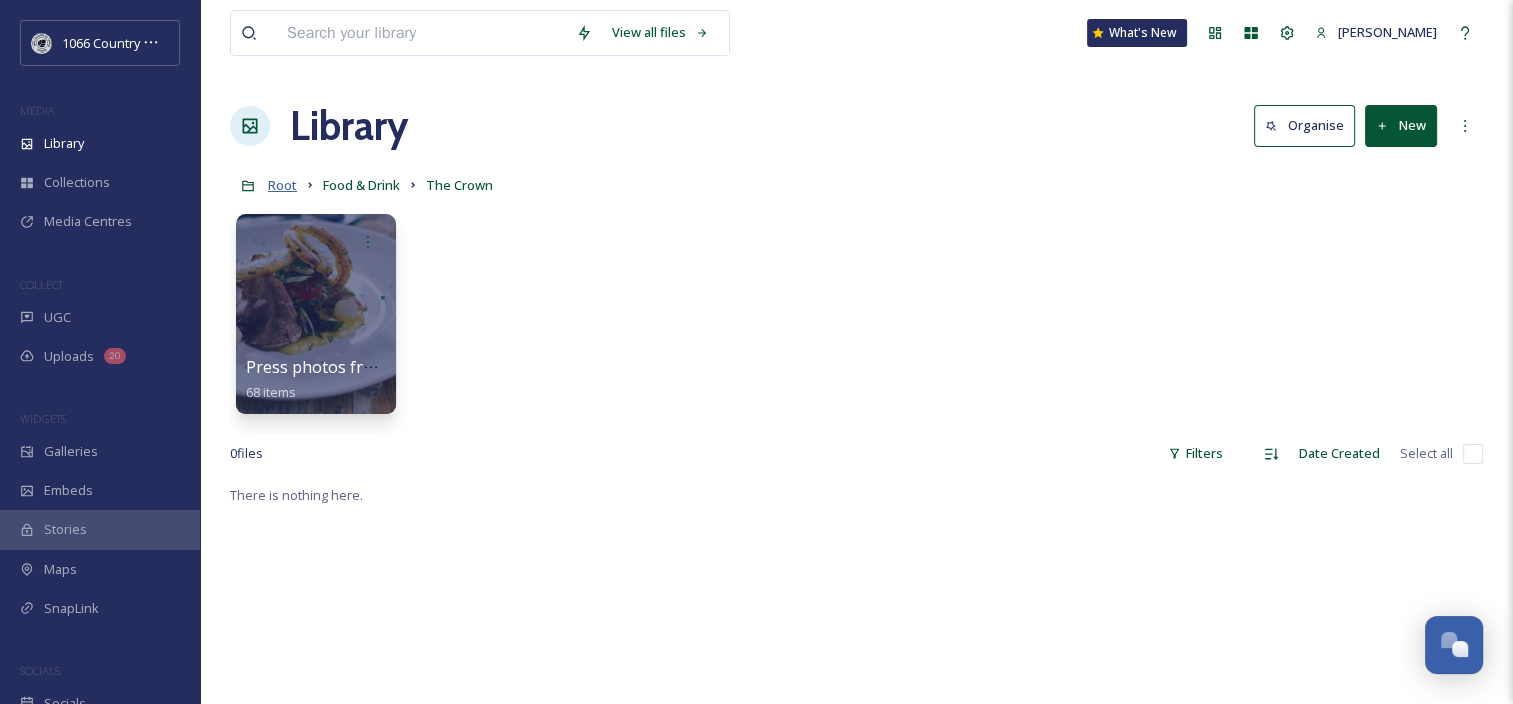 click on "Root" at bounding box center (282, 185) 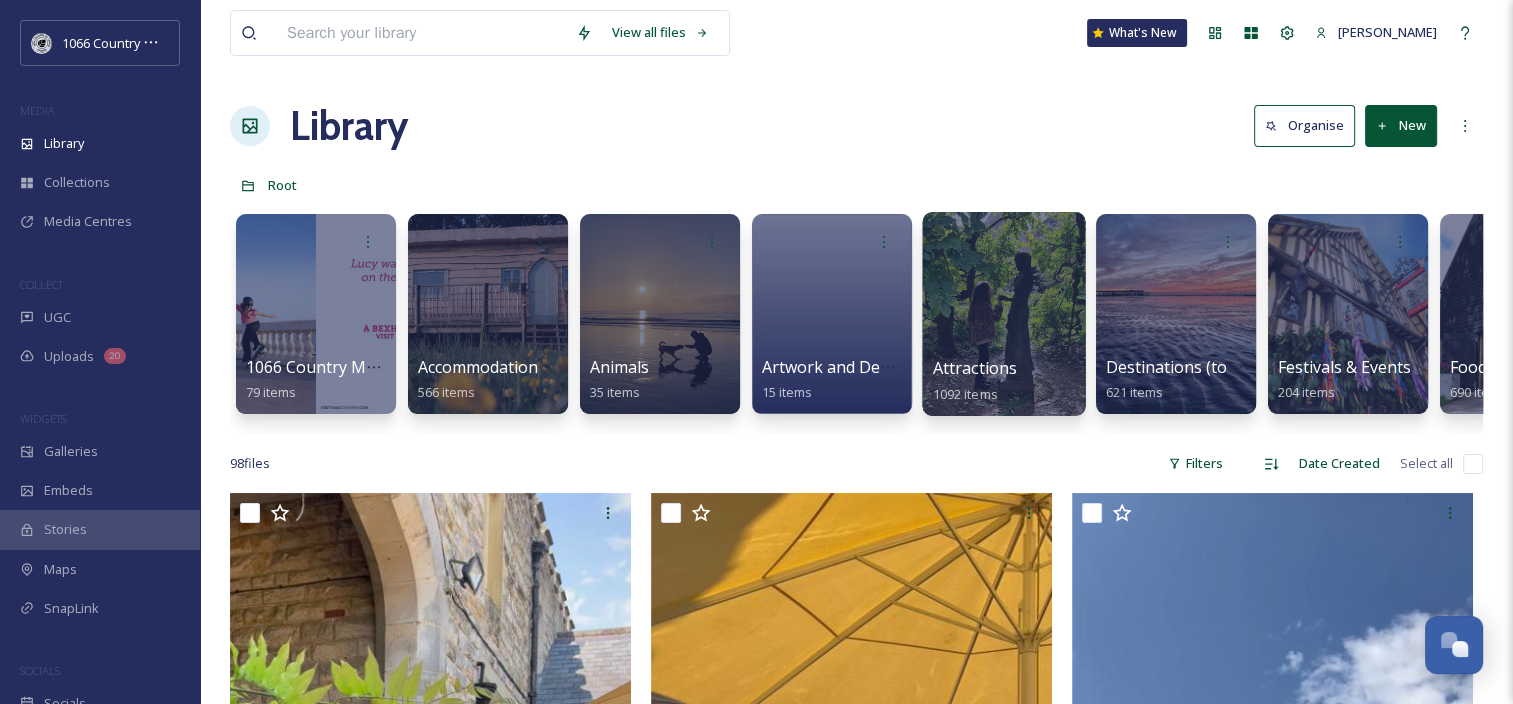 click at bounding box center [1003, 314] 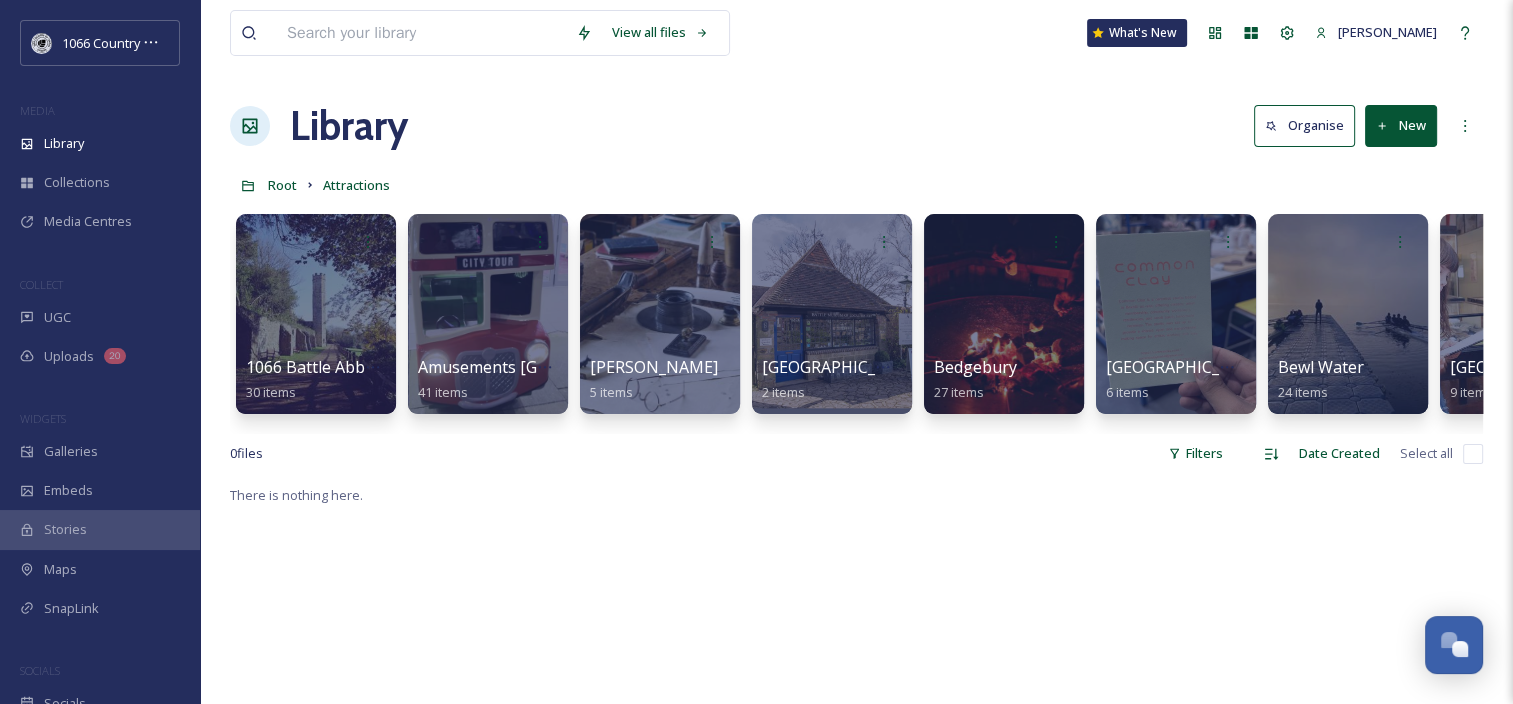 click on "New" at bounding box center [1401, 125] 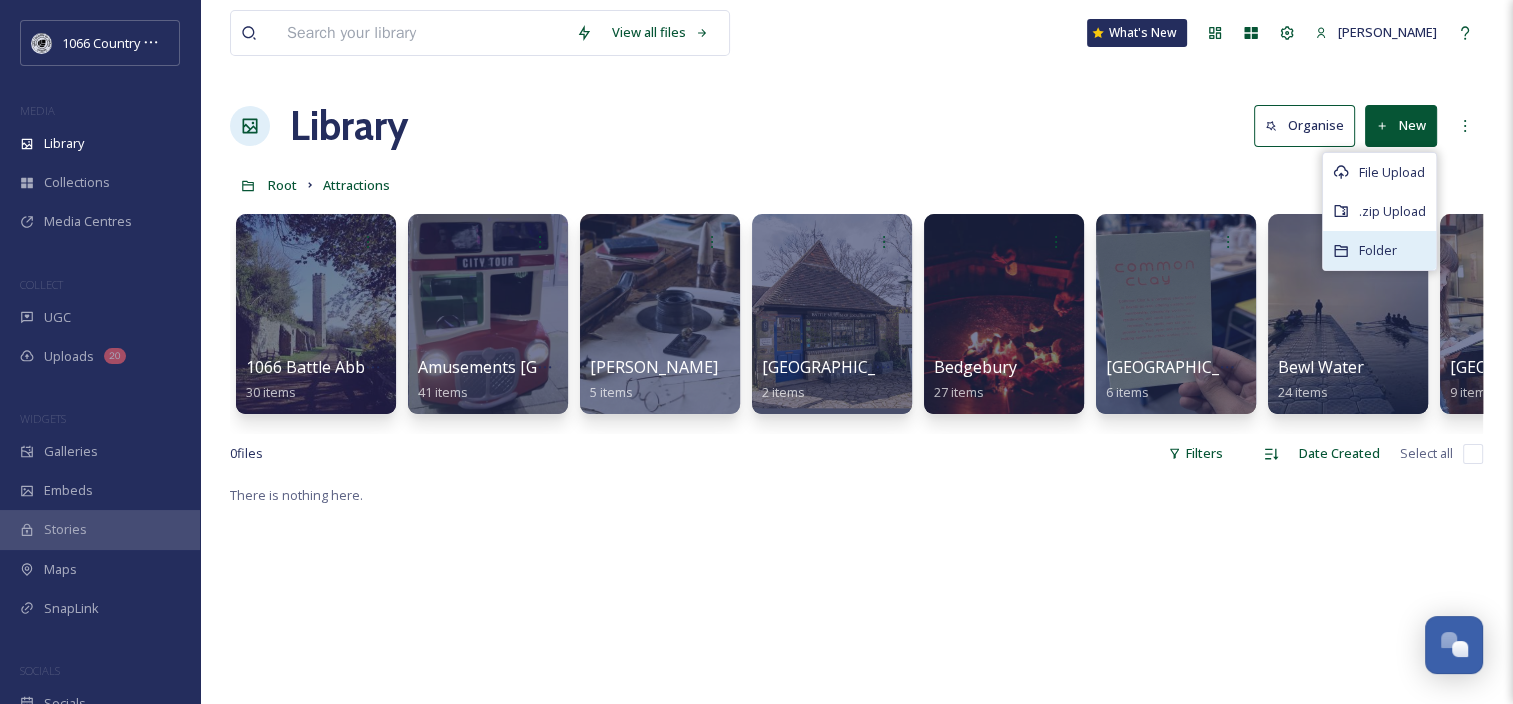 click on "Folder" at bounding box center [1378, 250] 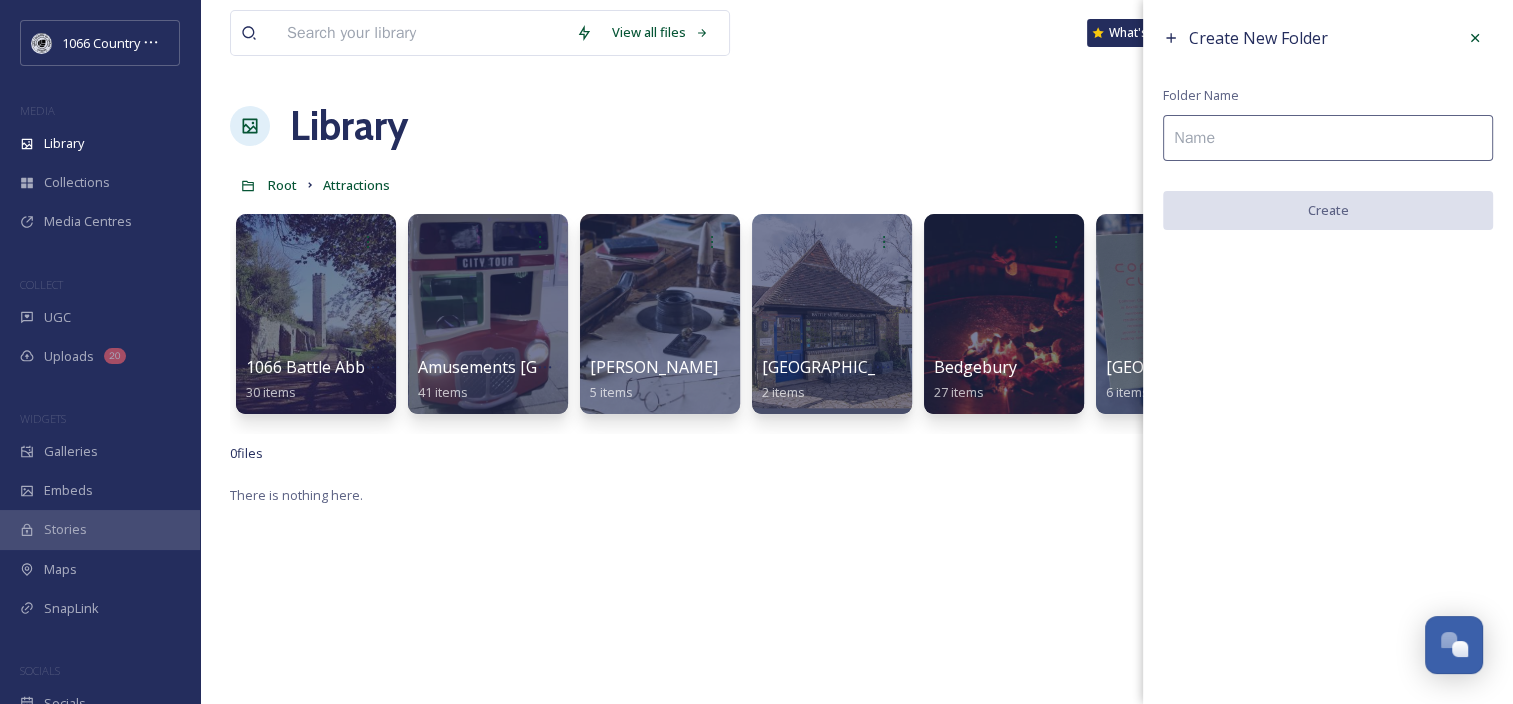 click at bounding box center (1328, 138) 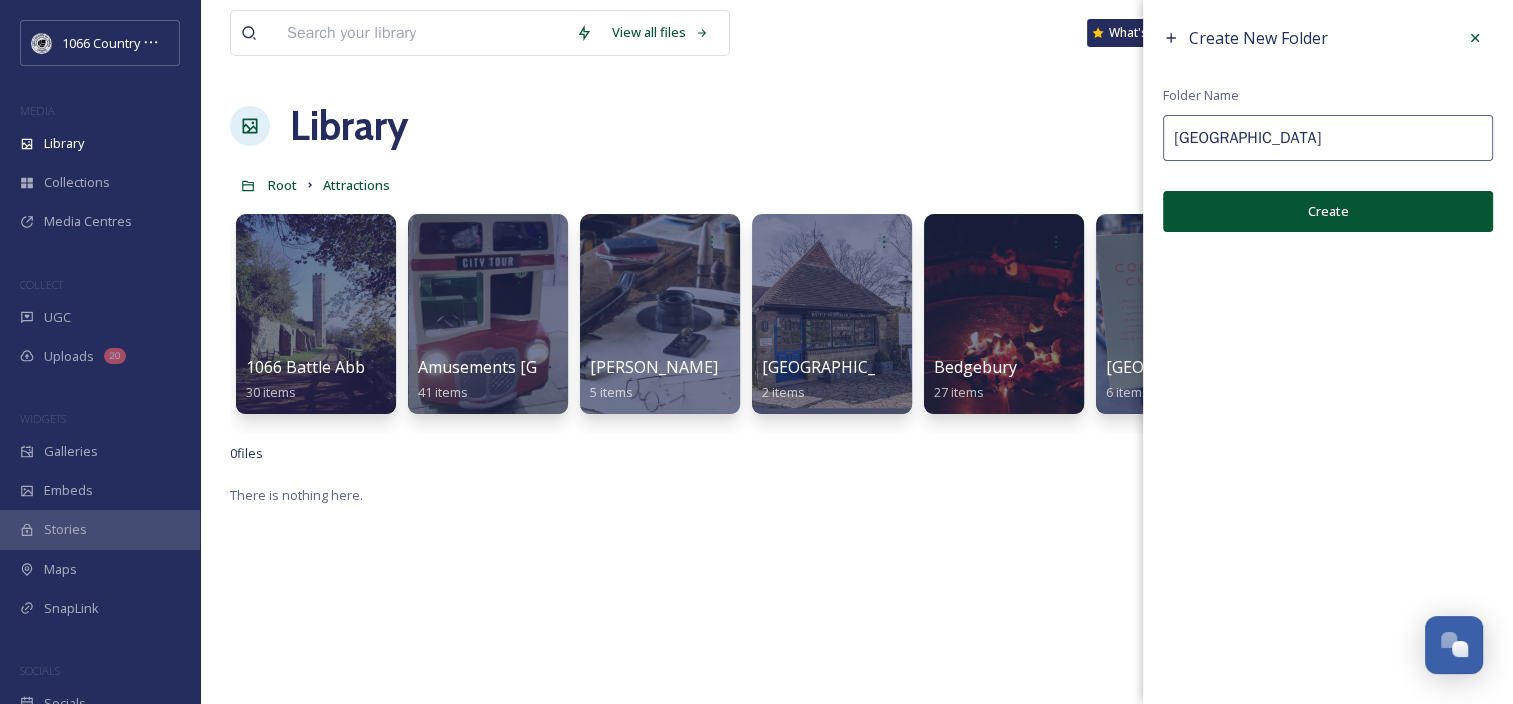 type on "Priory Meadow" 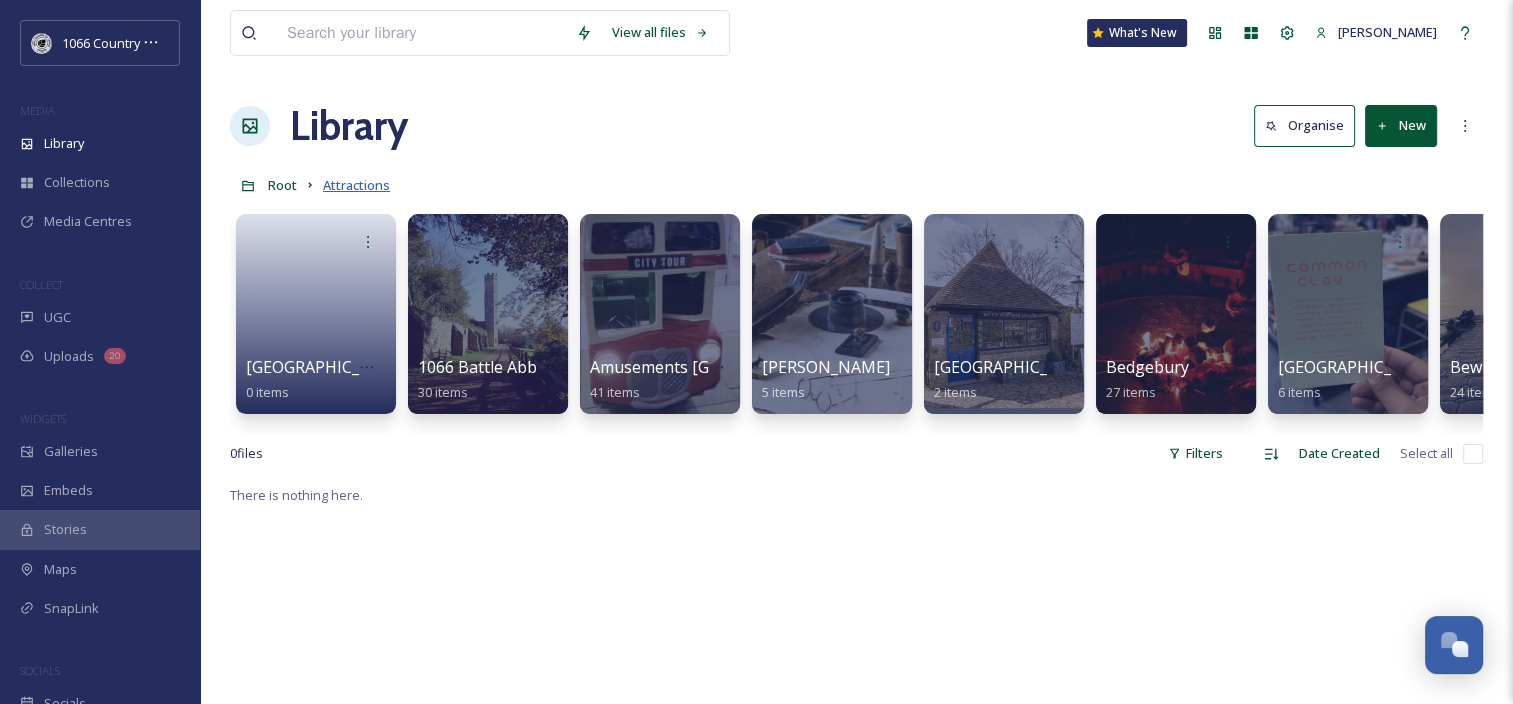 click on "Attractions" at bounding box center (356, 185) 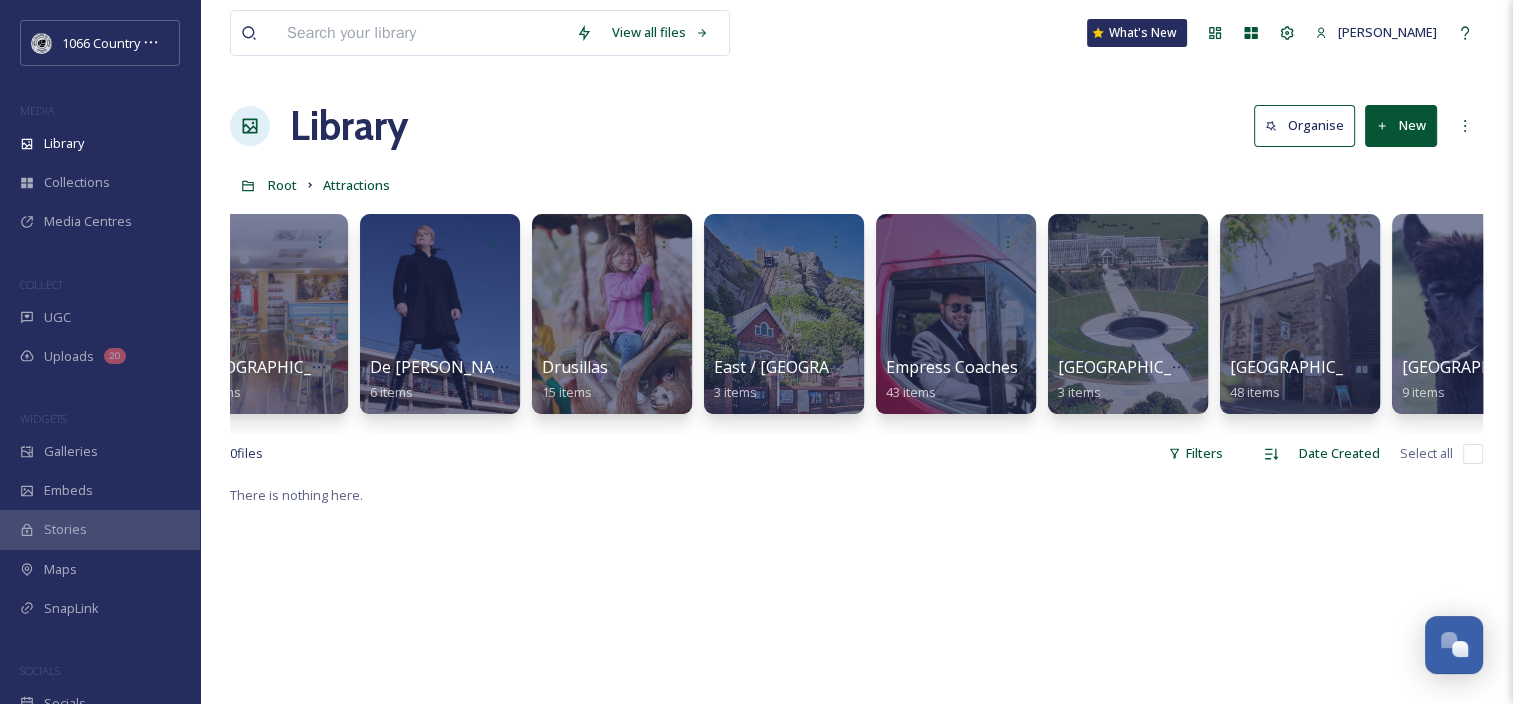 scroll, scrollTop: 0, scrollLeft: 2242, axis: horizontal 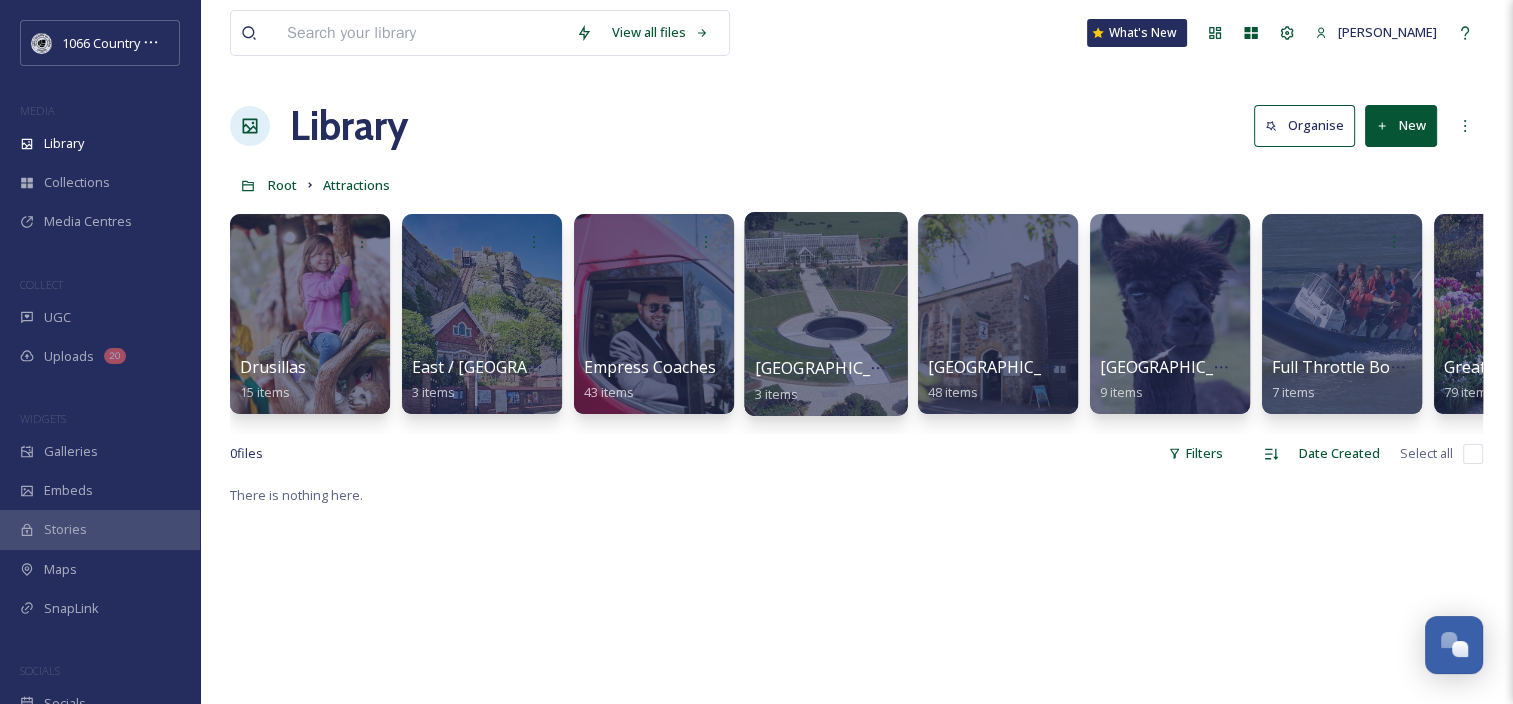 click at bounding box center (825, 314) 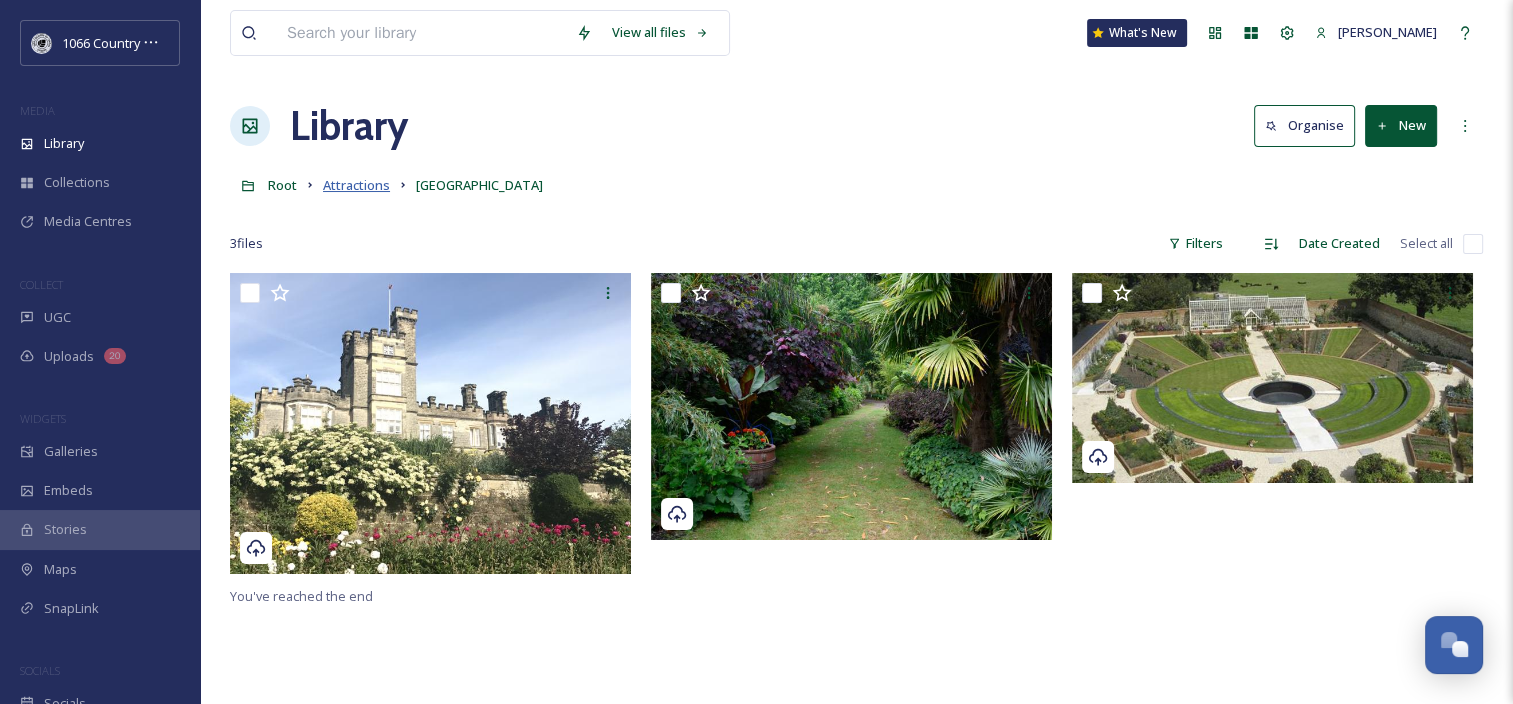click on "Attractions" at bounding box center [356, 185] 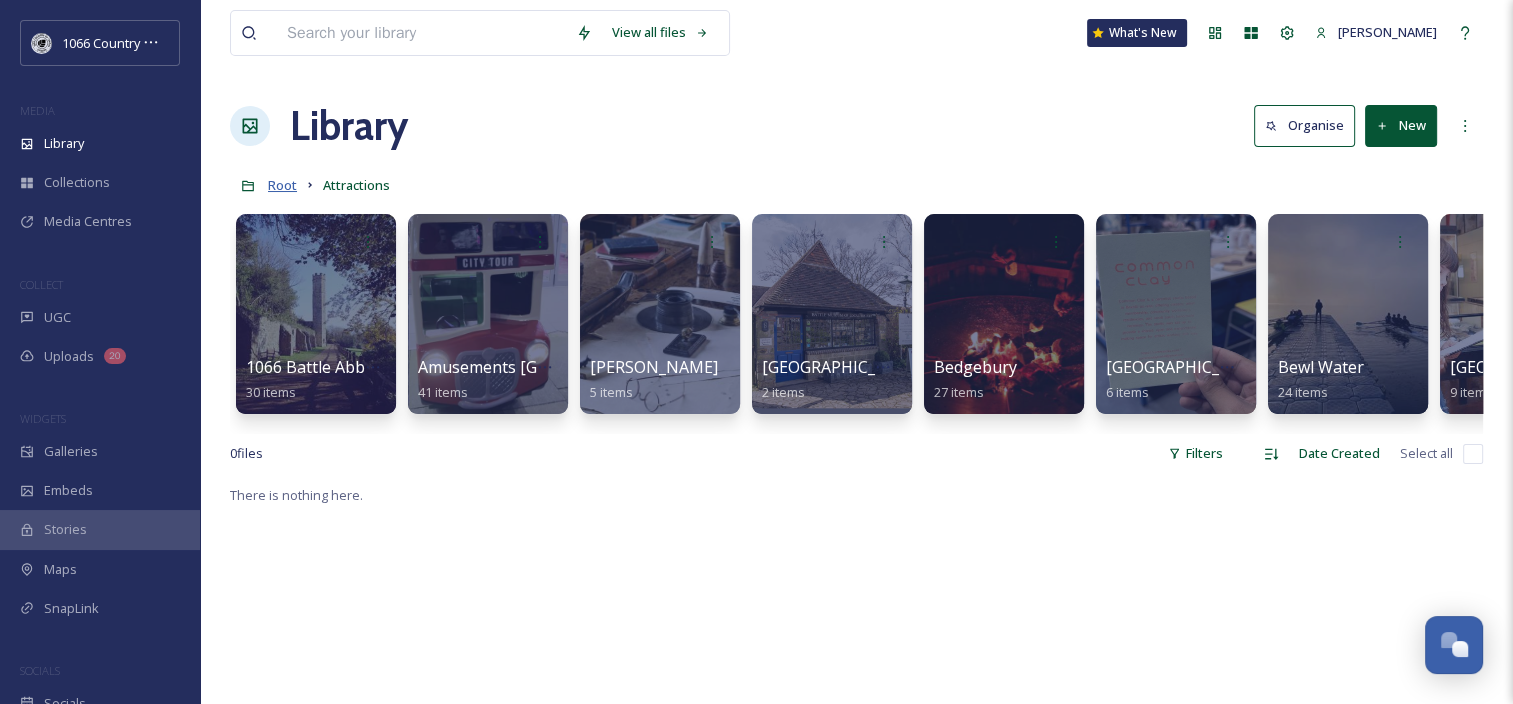 click on "Root" at bounding box center [282, 185] 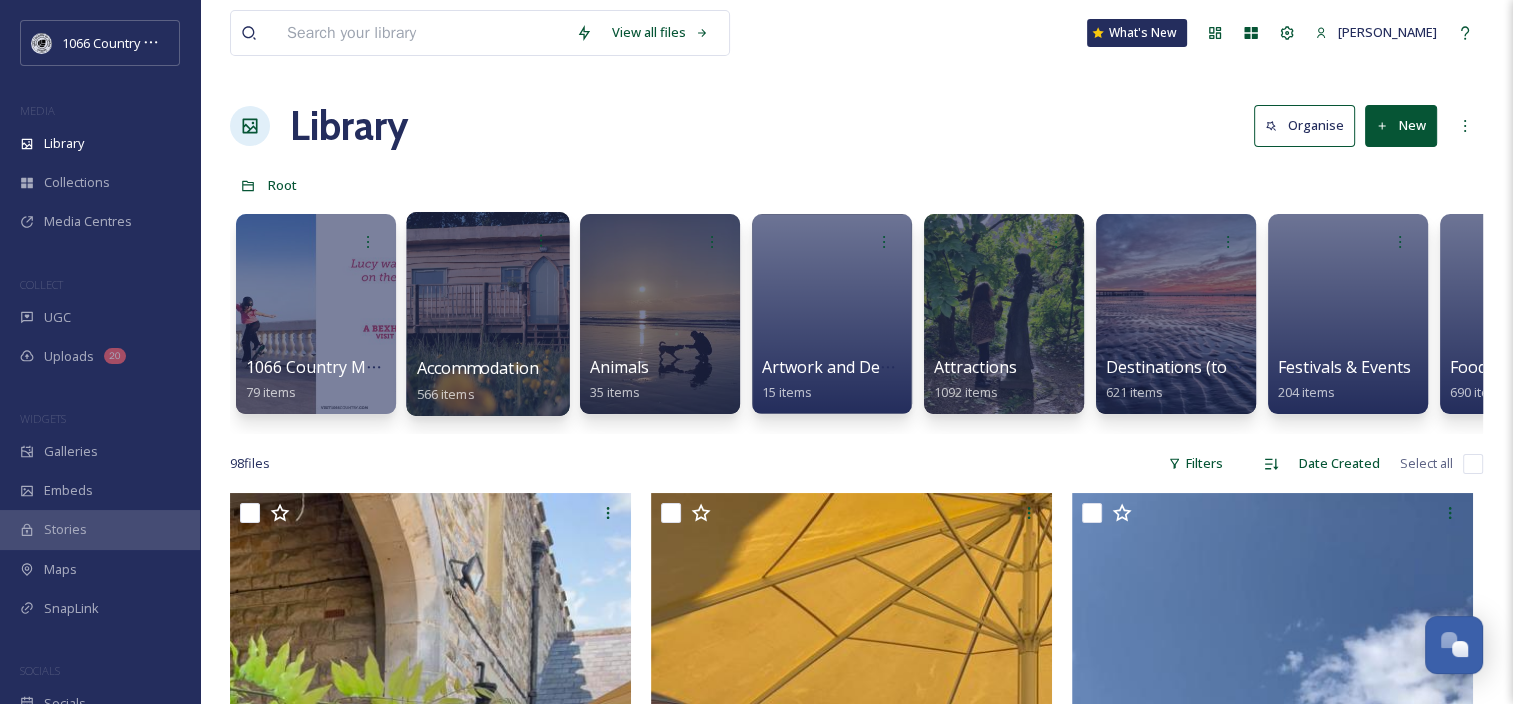 click at bounding box center [487, 314] 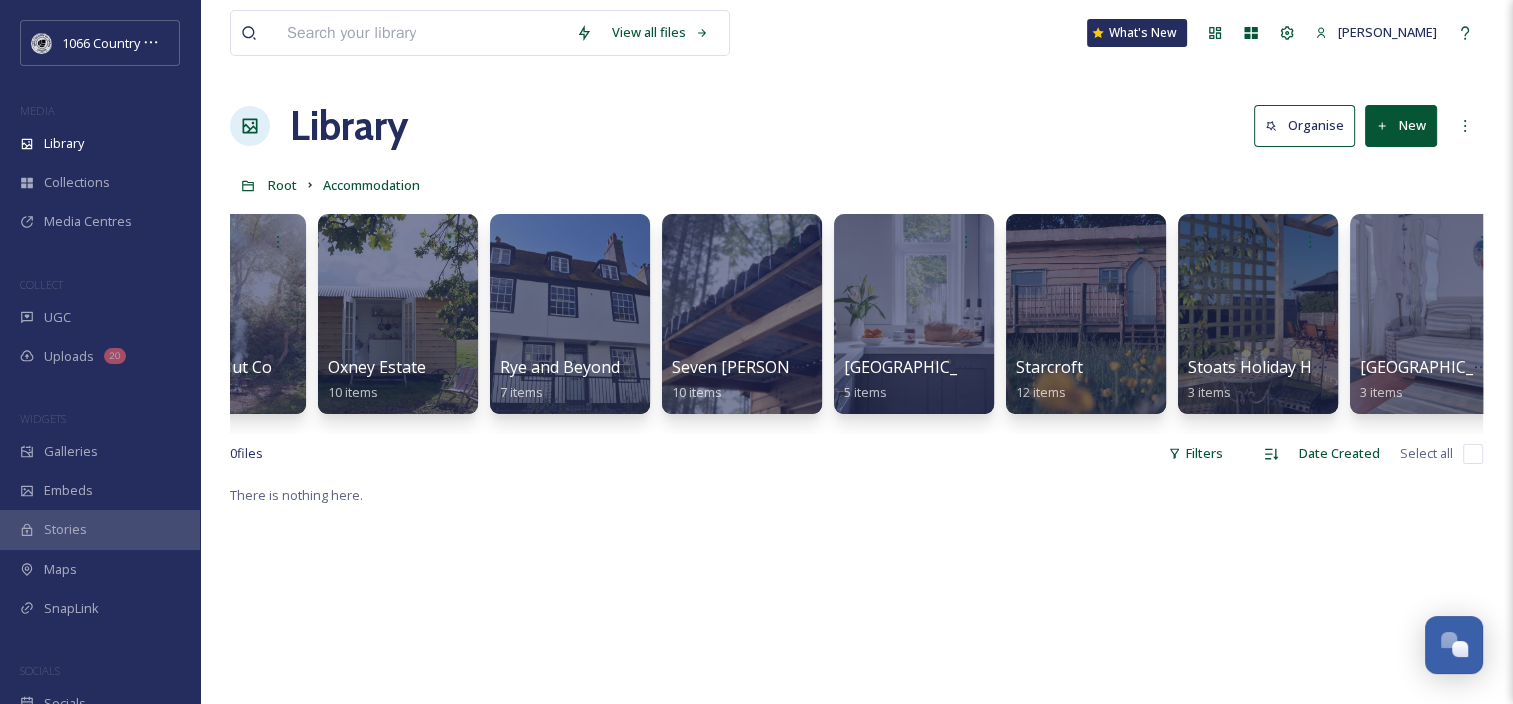 scroll, scrollTop: 0, scrollLeft: 3054, axis: horizontal 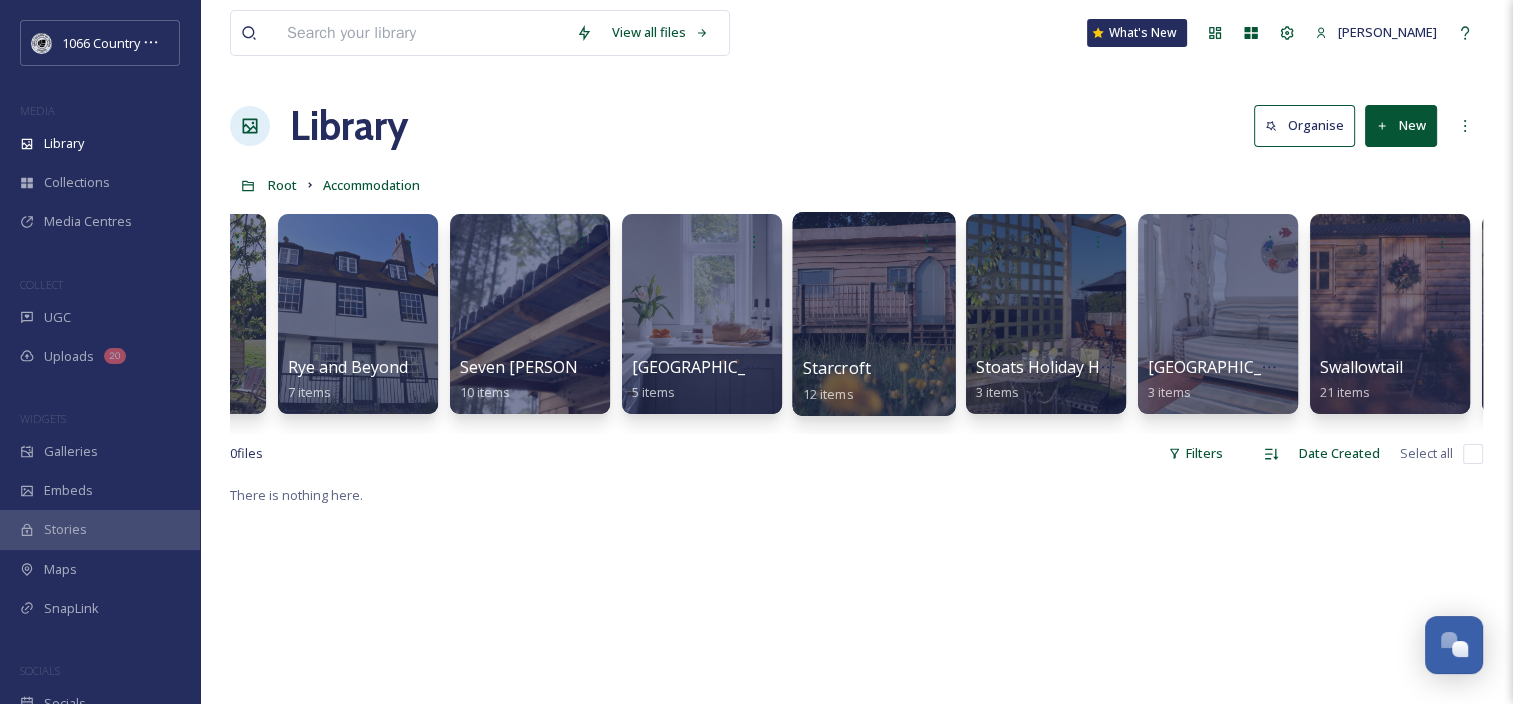 click at bounding box center [873, 314] 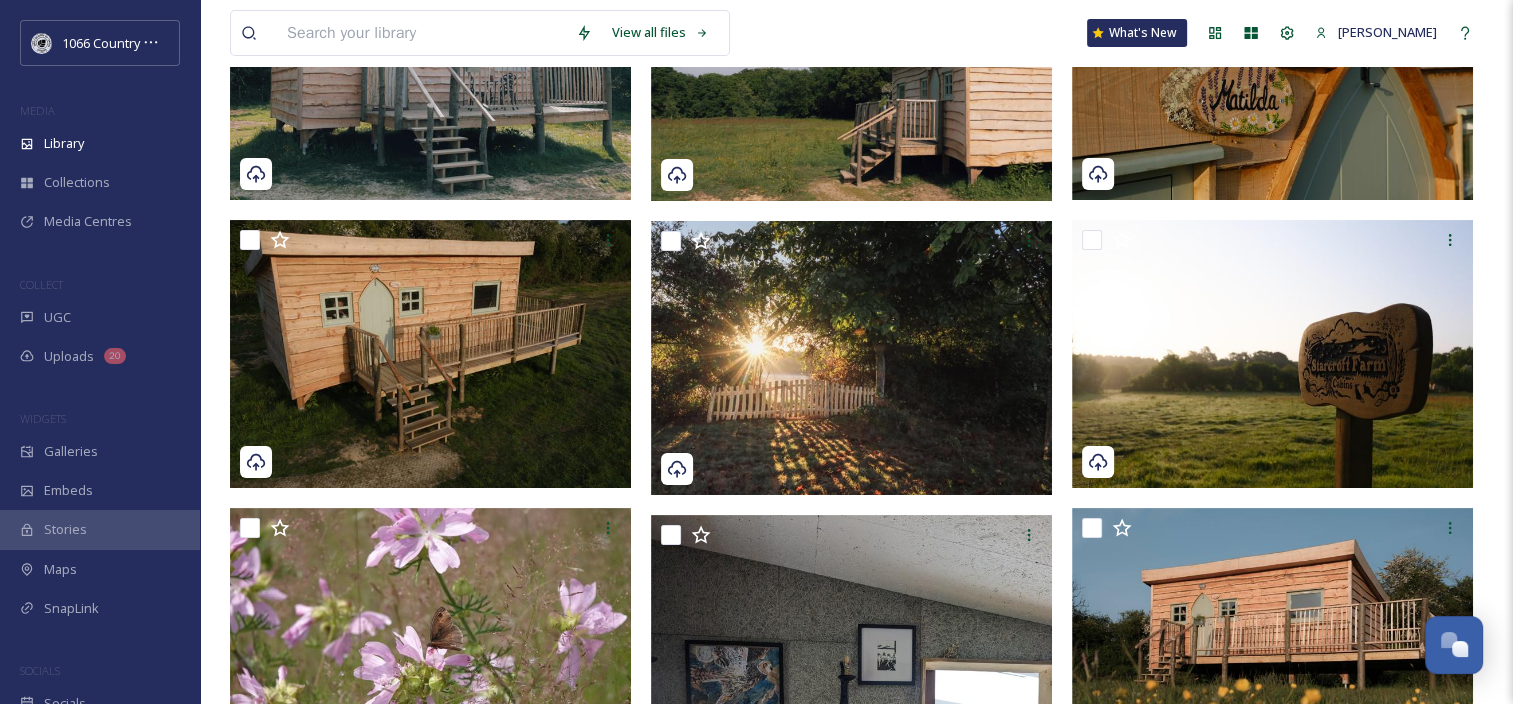 scroll, scrollTop: 40, scrollLeft: 0, axis: vertical 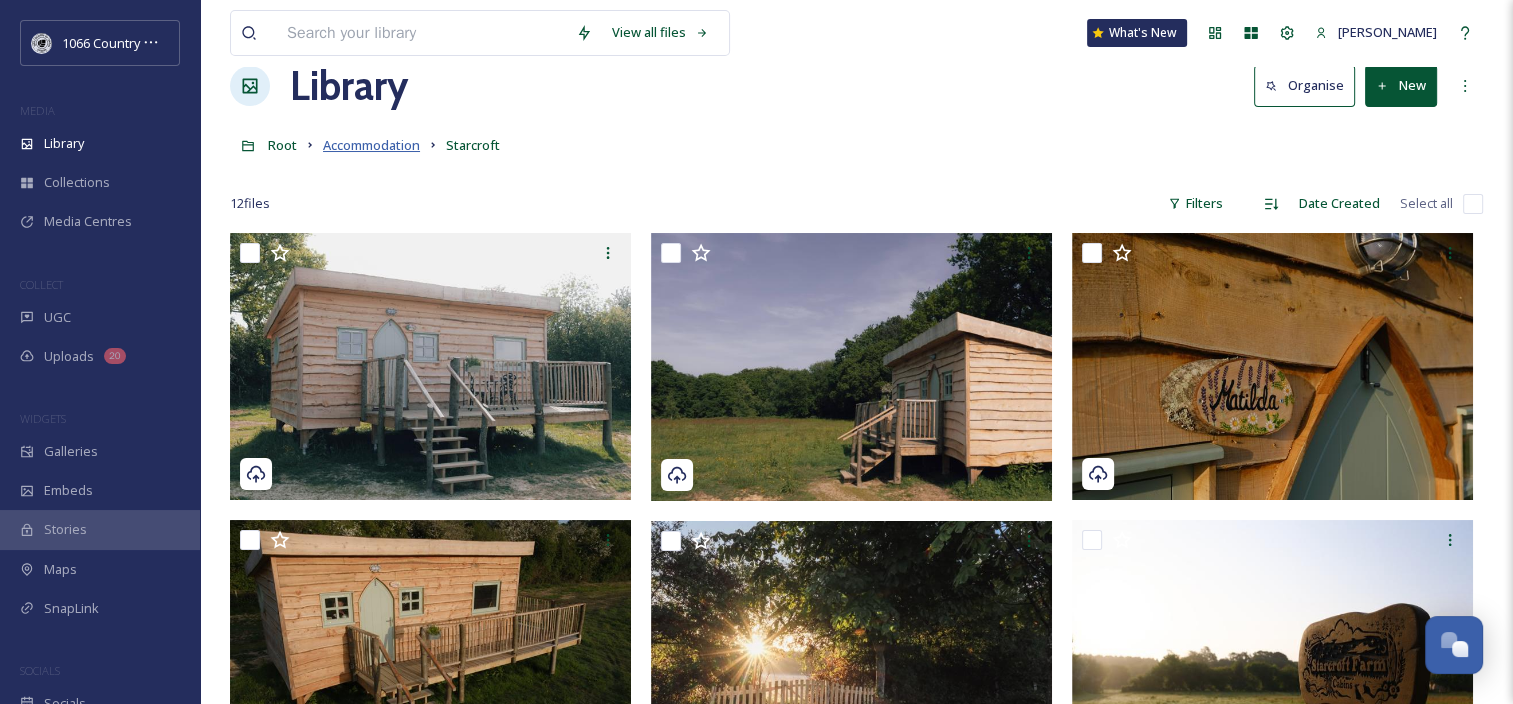 click on "Accommodation" at bounding box center (371, 145) 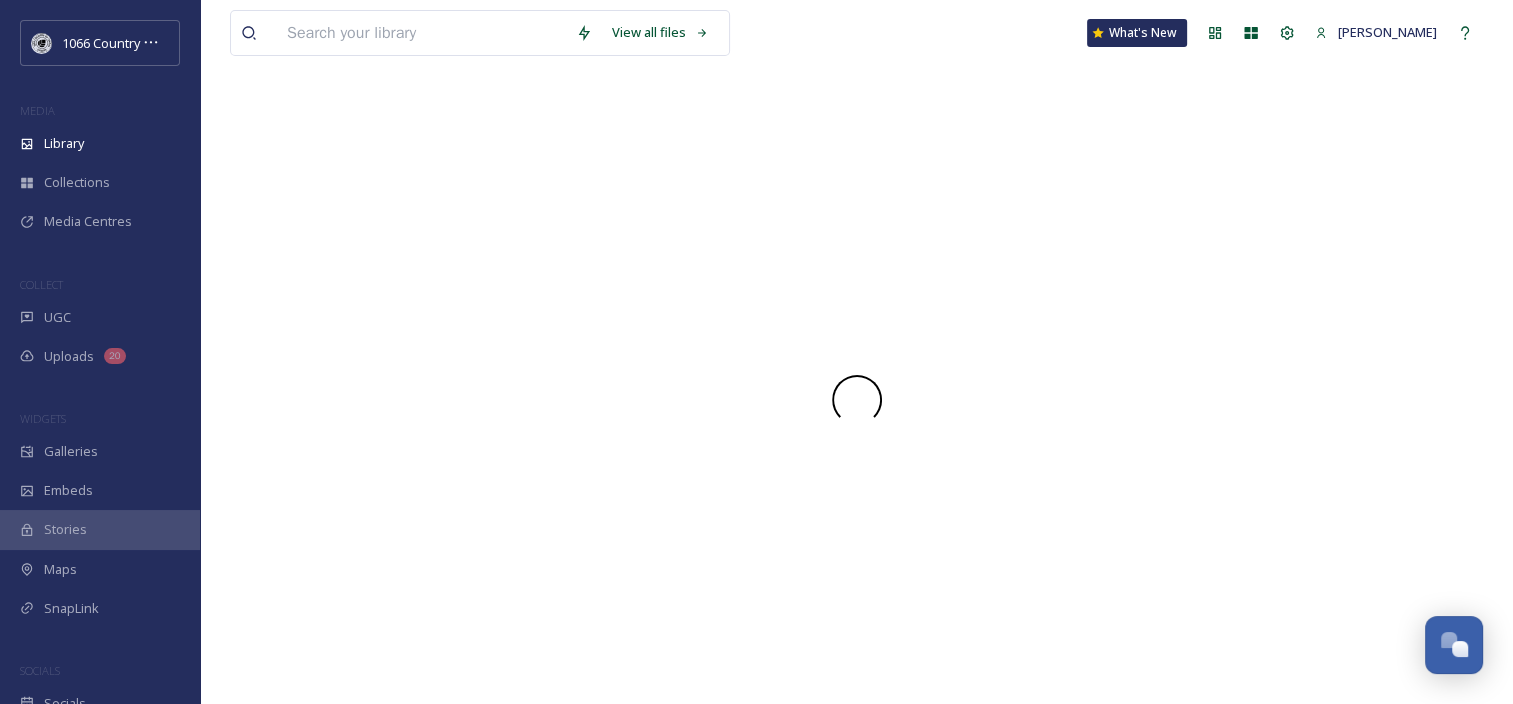 scroll, scrollTop: 0, scrollLeft: 0, axis: both 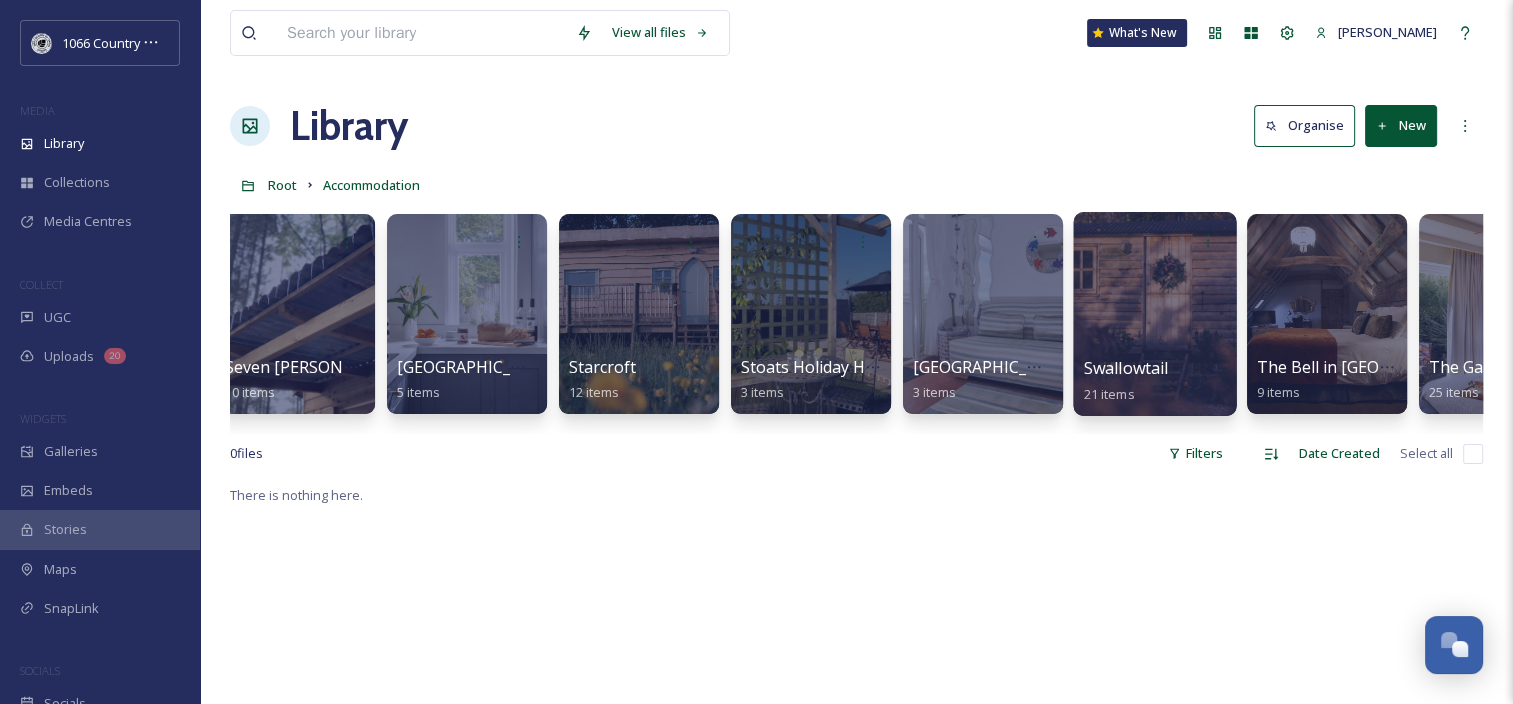 click at bounding box center (1154, 314) 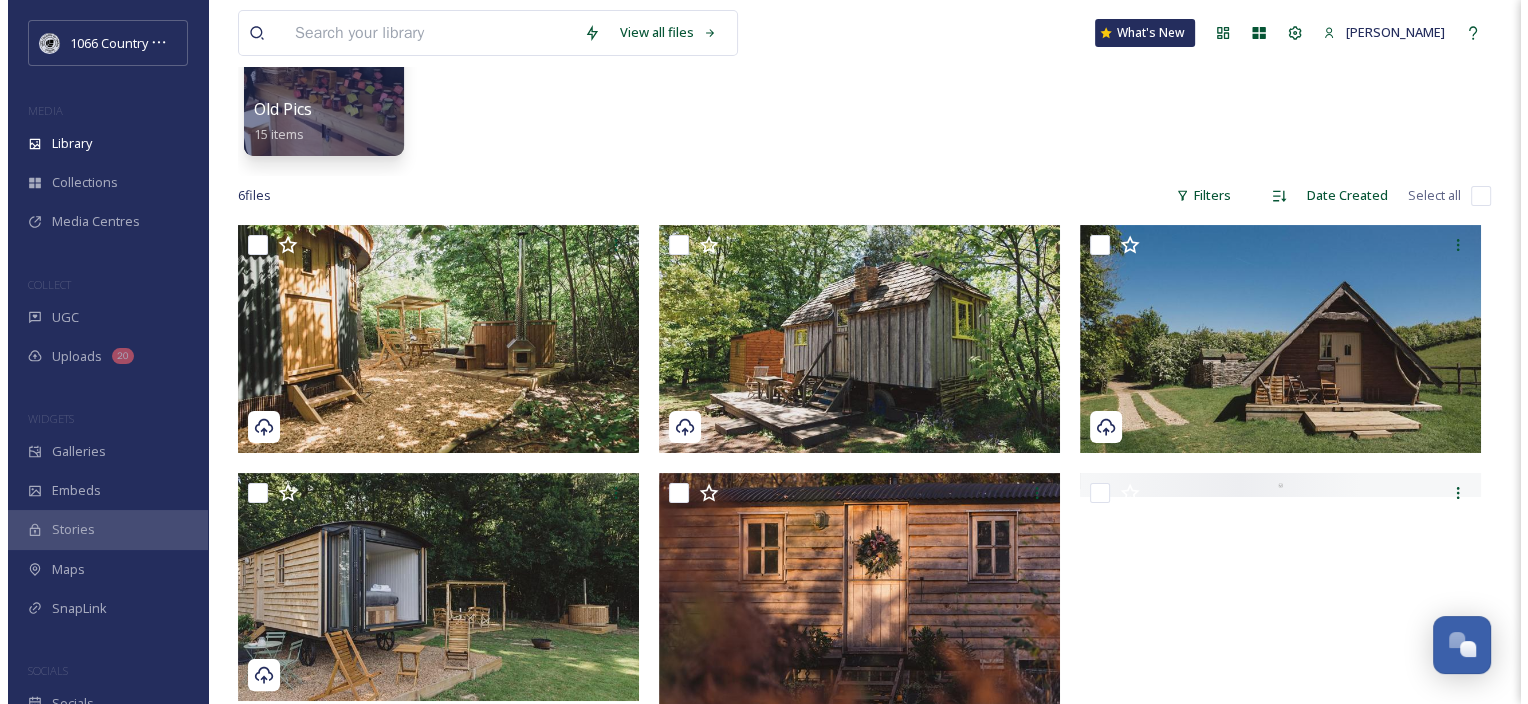 scroll, scrollTop: 183, scrollLeft: 0, axis: vertical 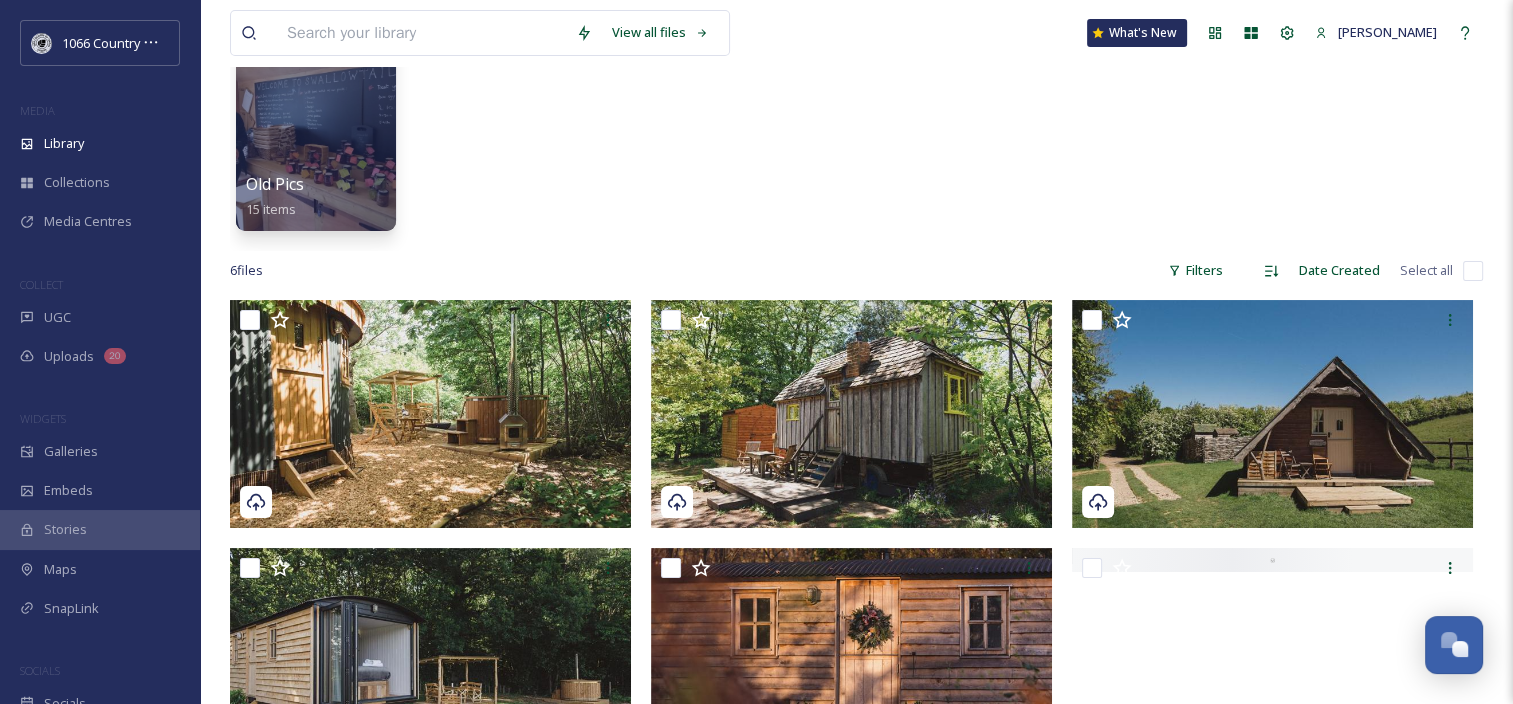 click at bounding box center [1473, 271] 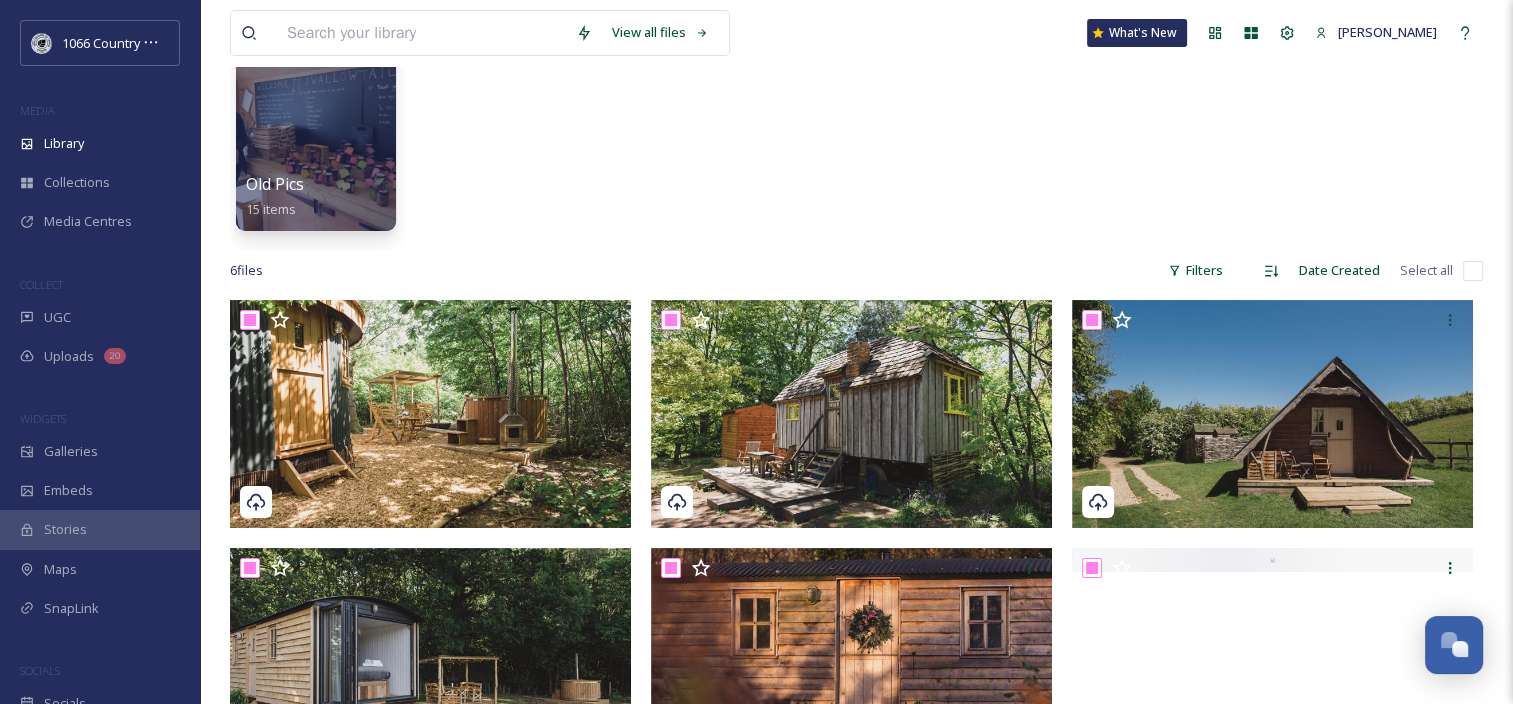 checkbox on "true" 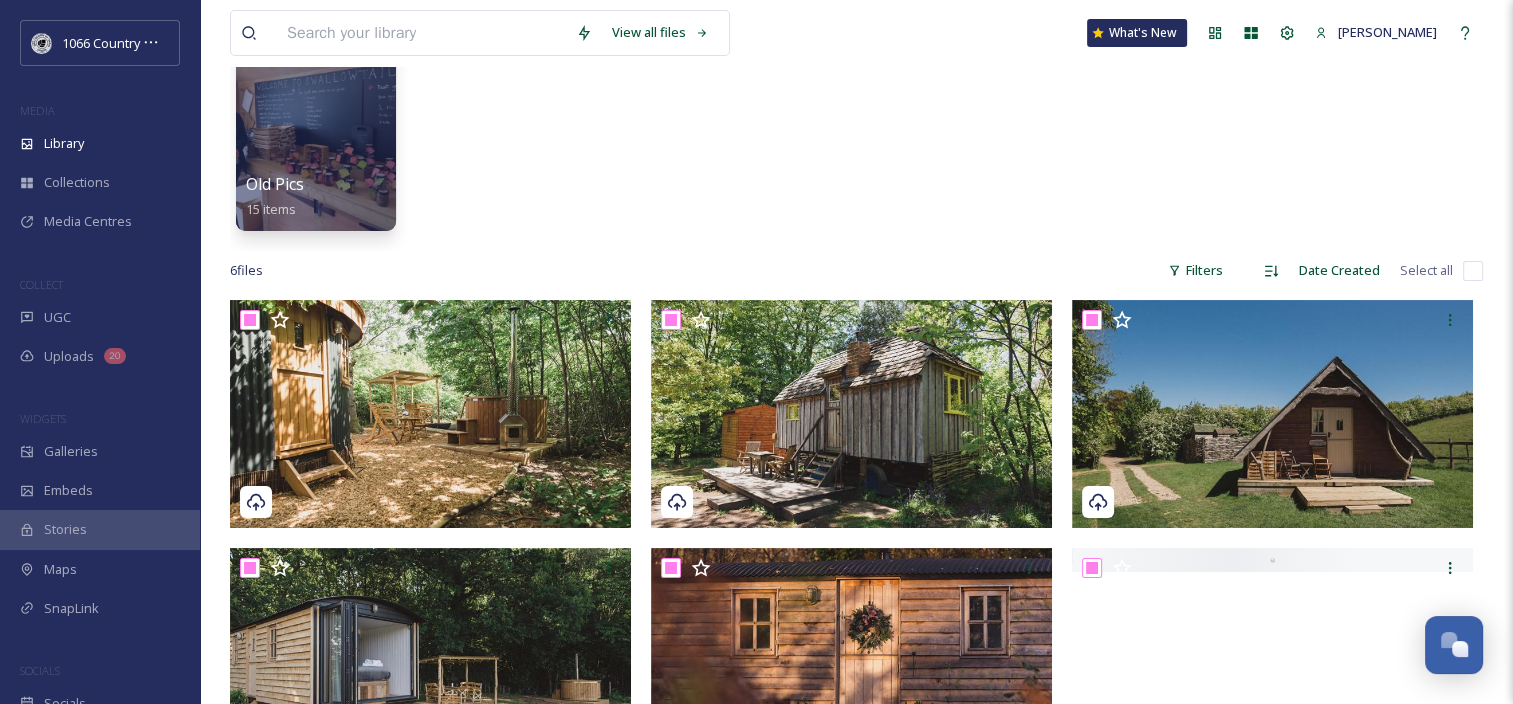 checkbox on "true" 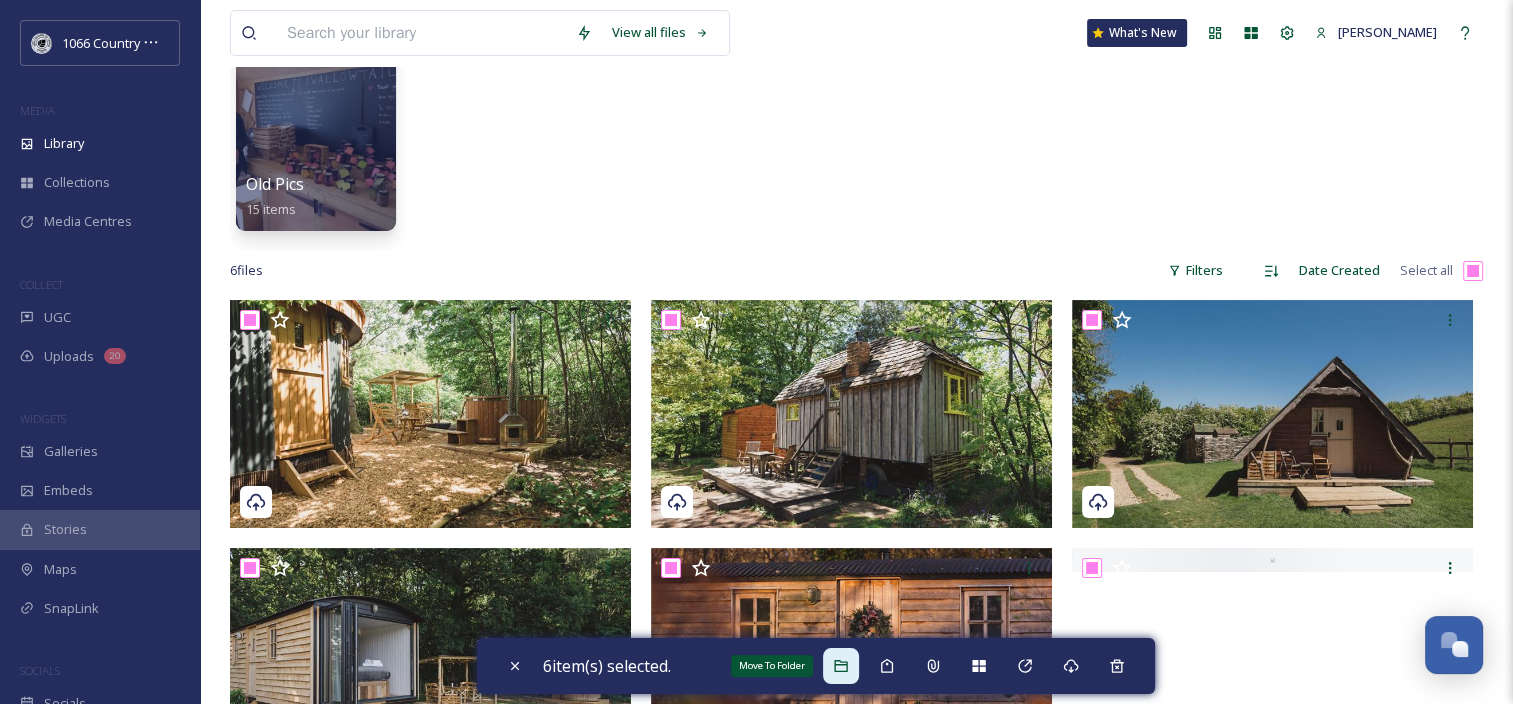 click 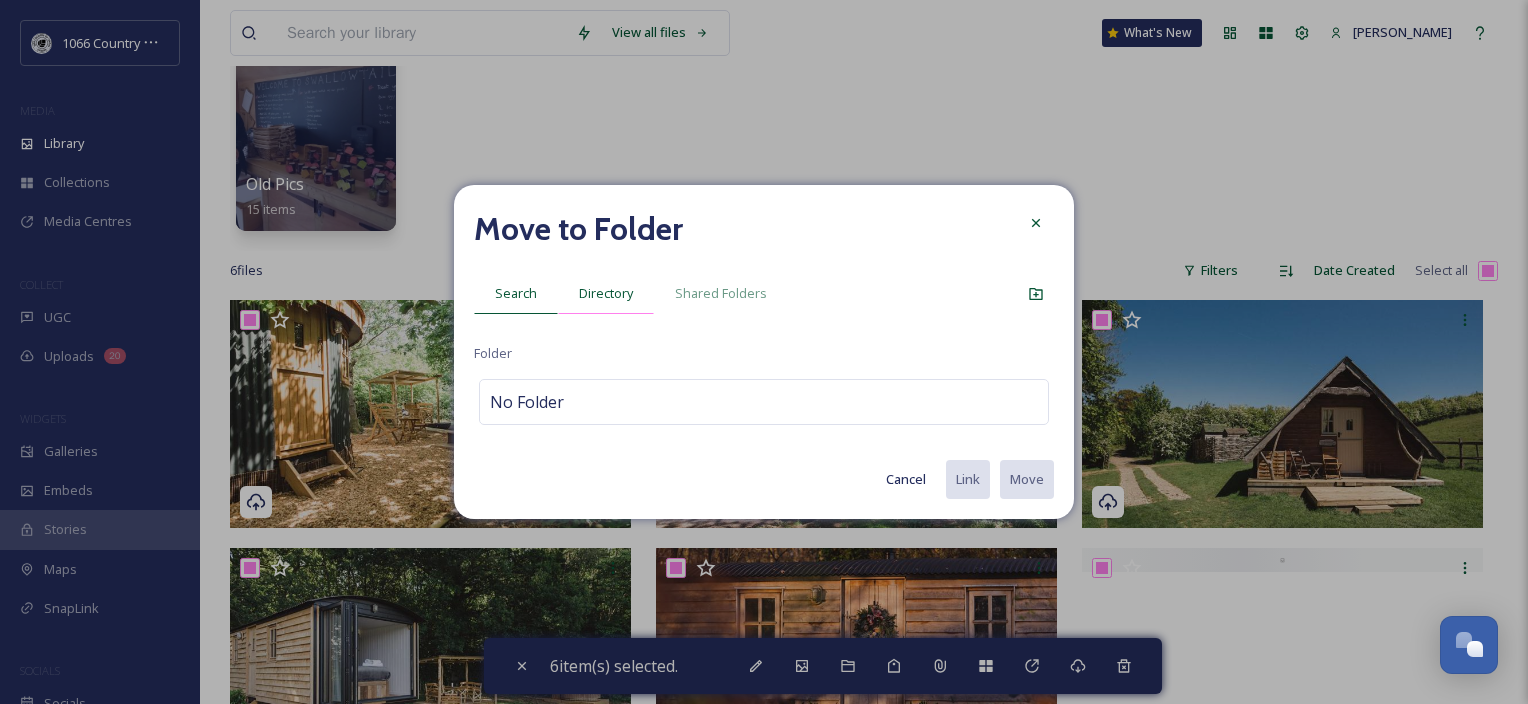 click on "Directory" at bounding box center (606, 293) 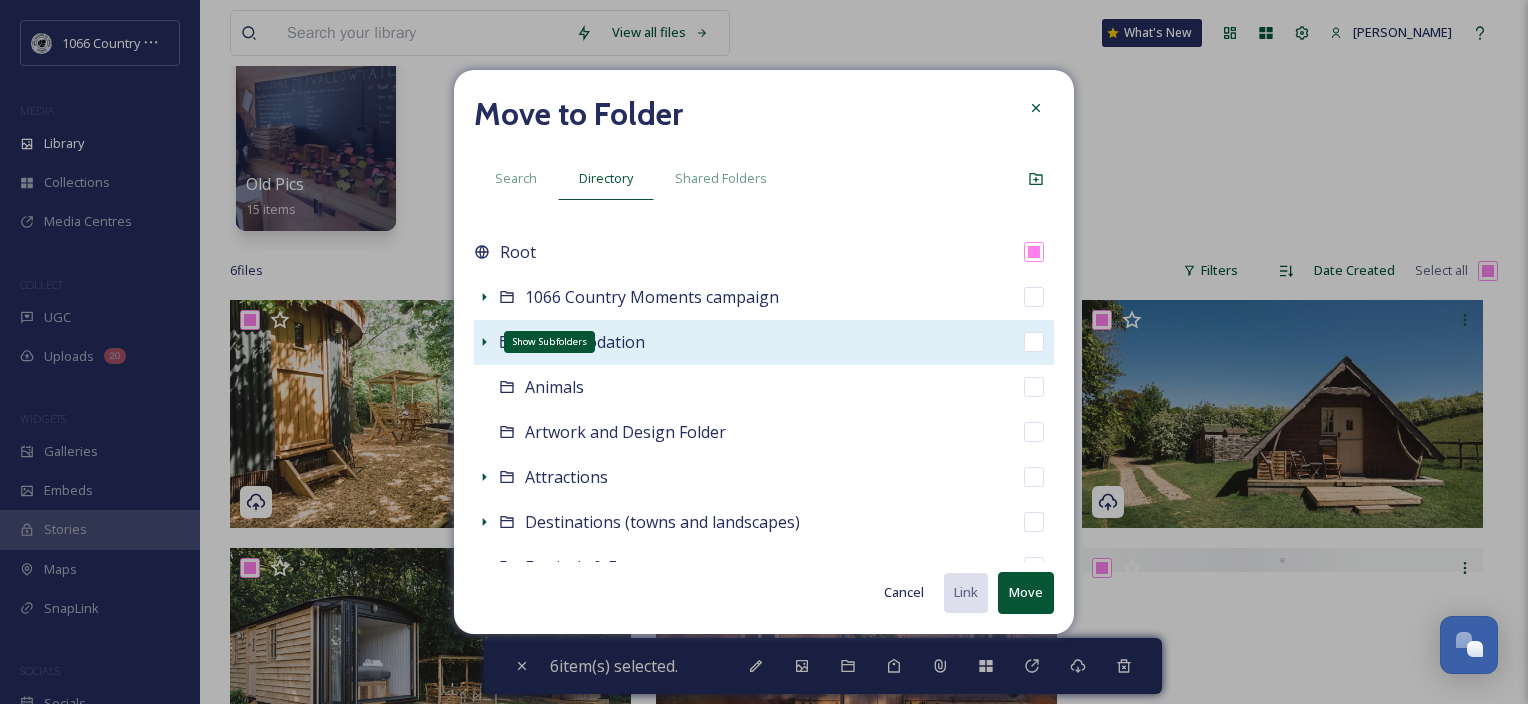 click 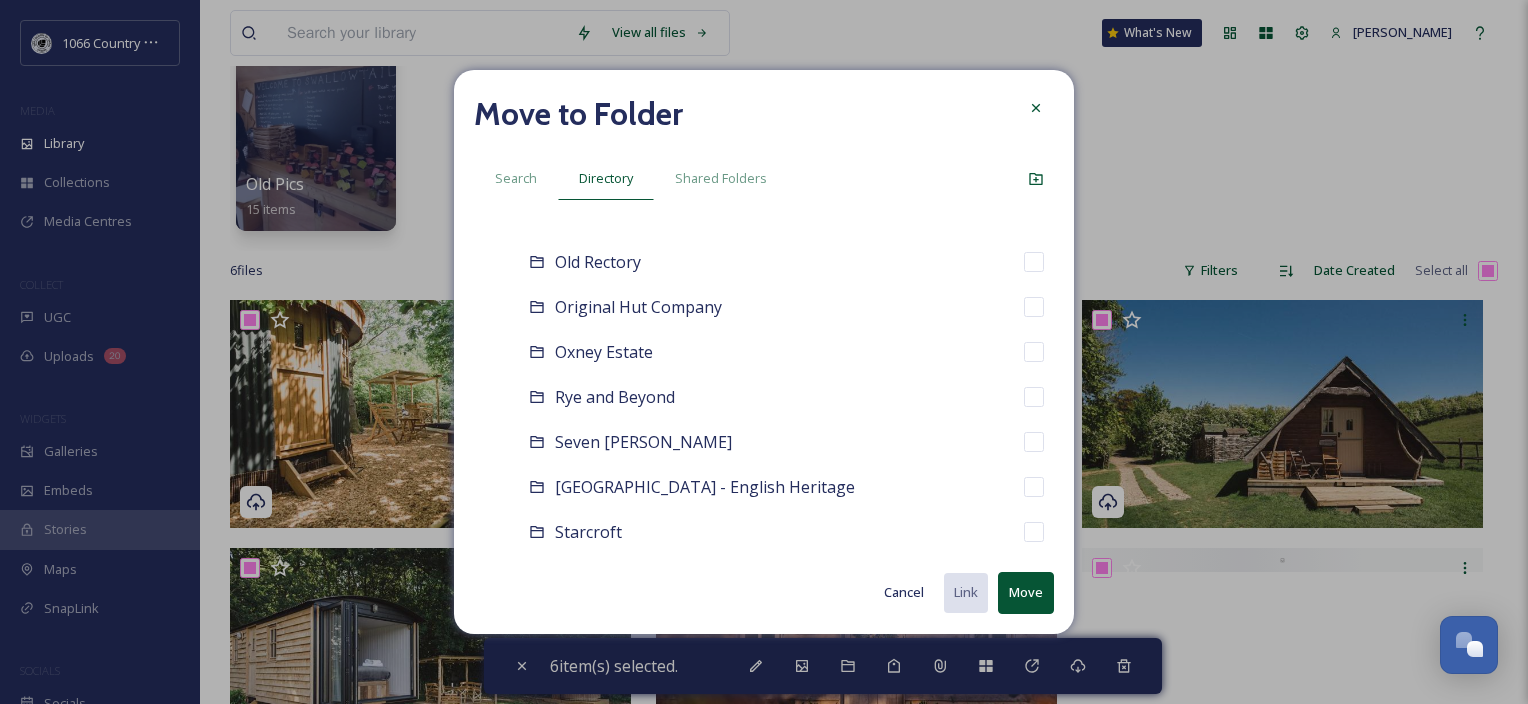 scroll, scrollTop: 1000, scrollLeft: 0, axis: vertical 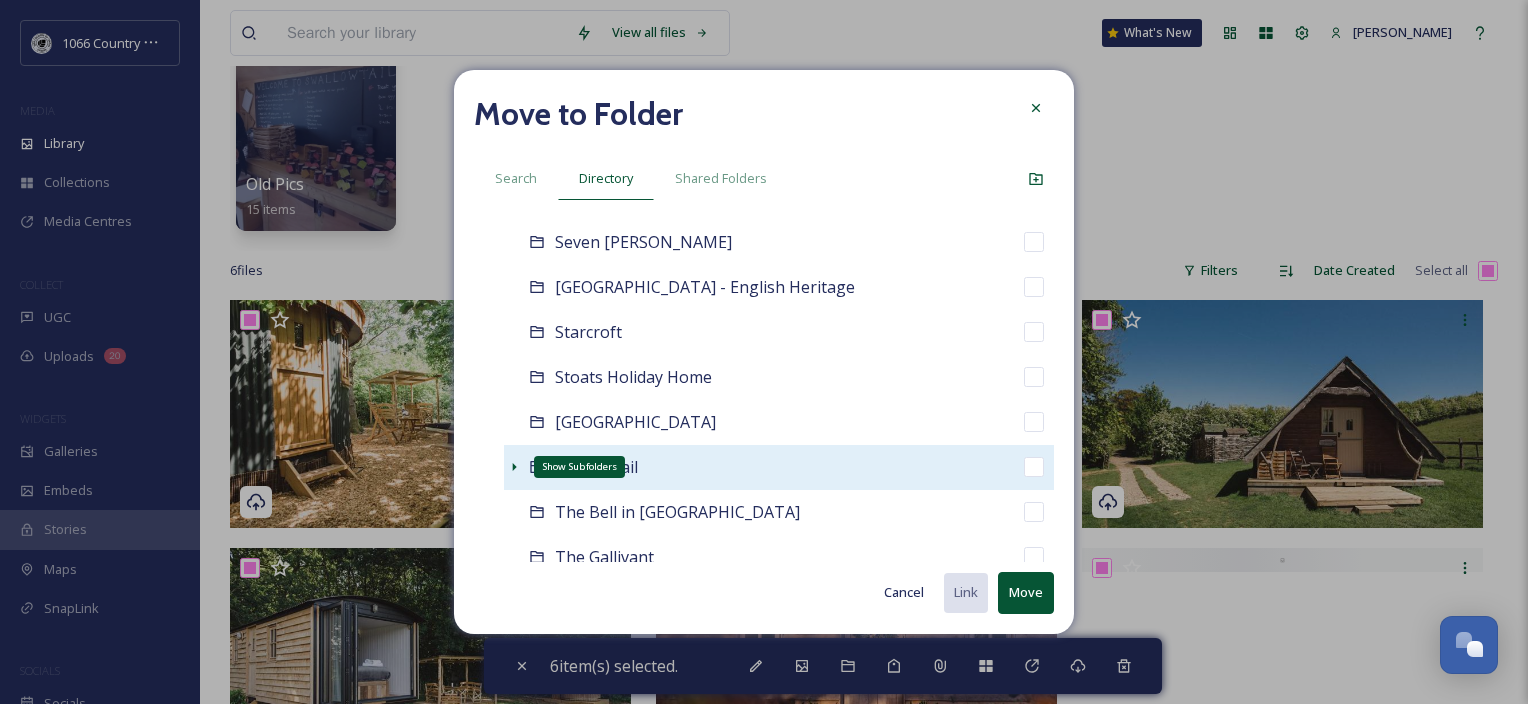 click 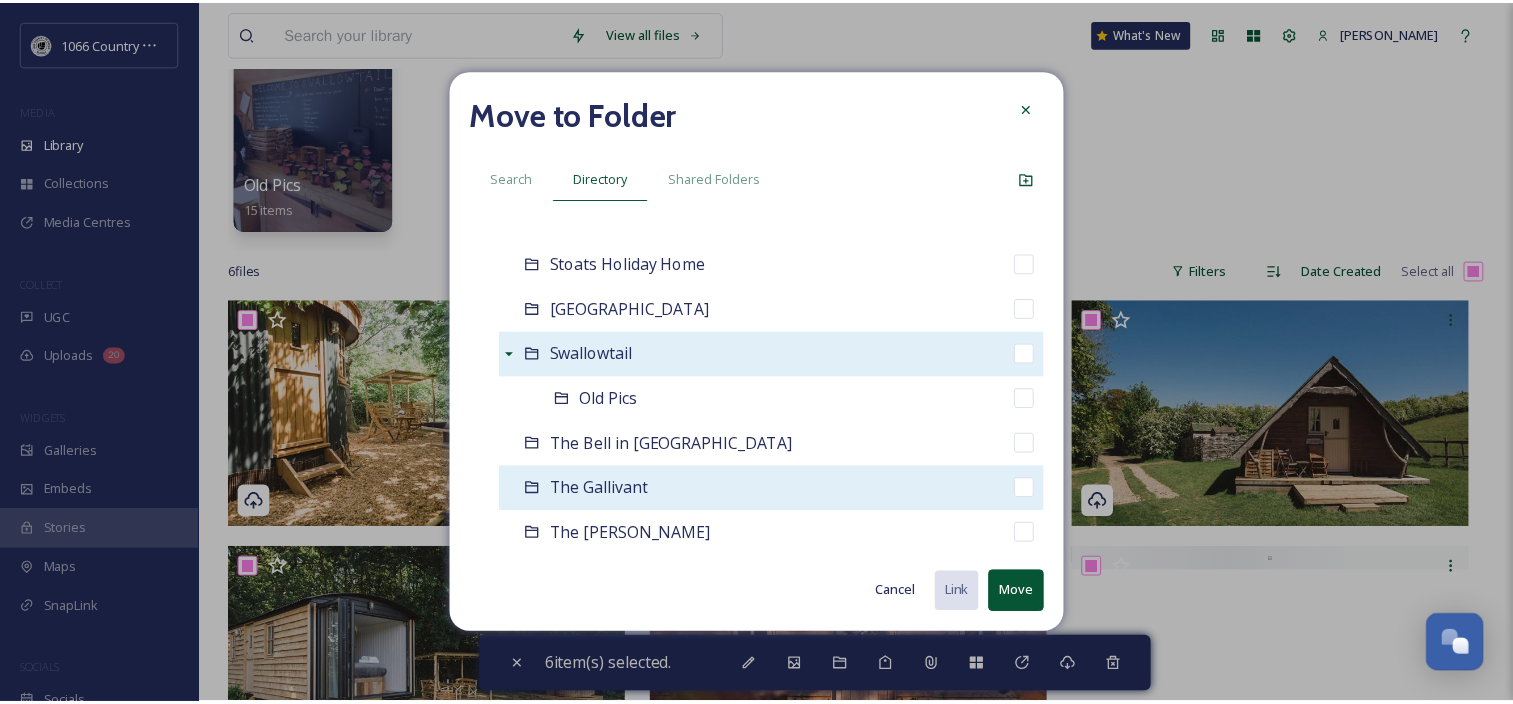 scroll, scrollTop: 1200, scrollLeft: 0, axis: vertical 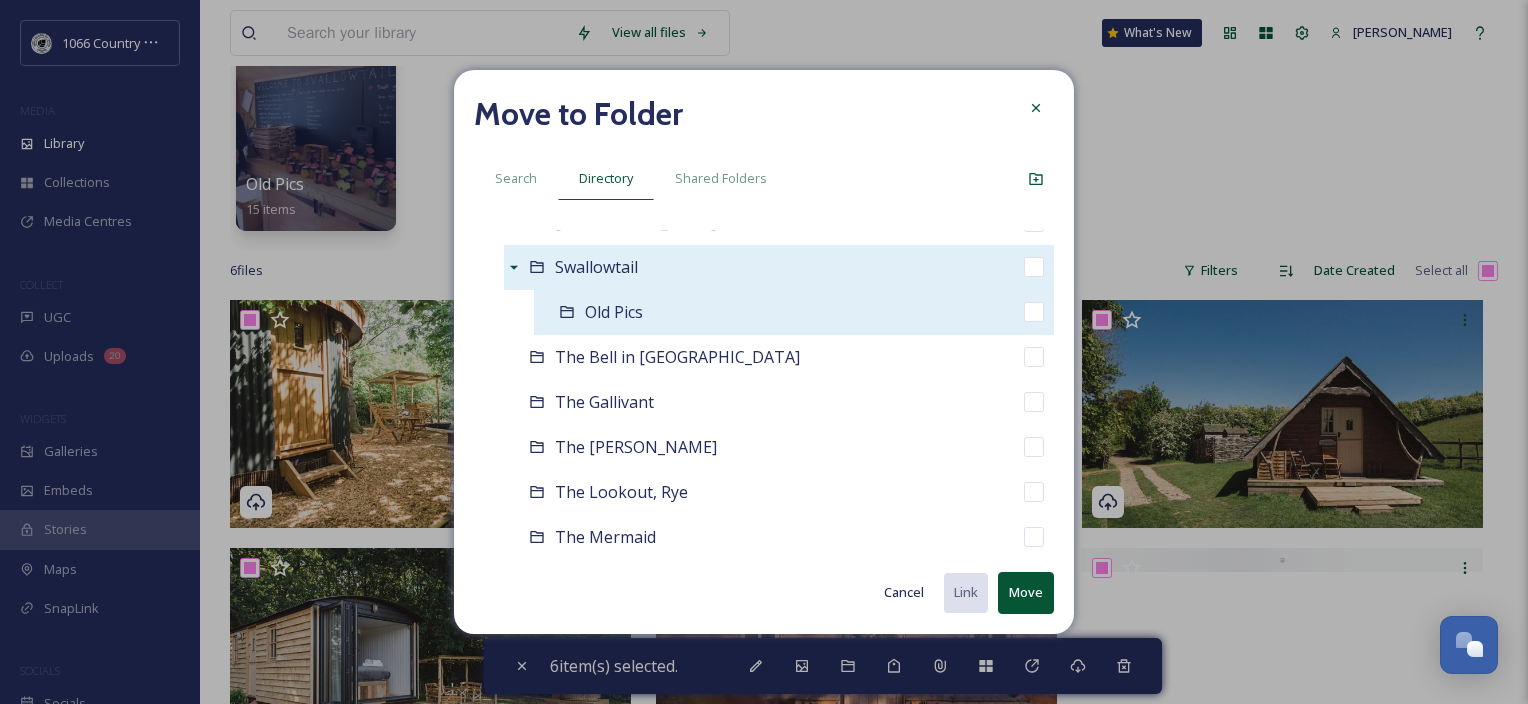 click on "Old Pics" at bounding box center (794, 312) 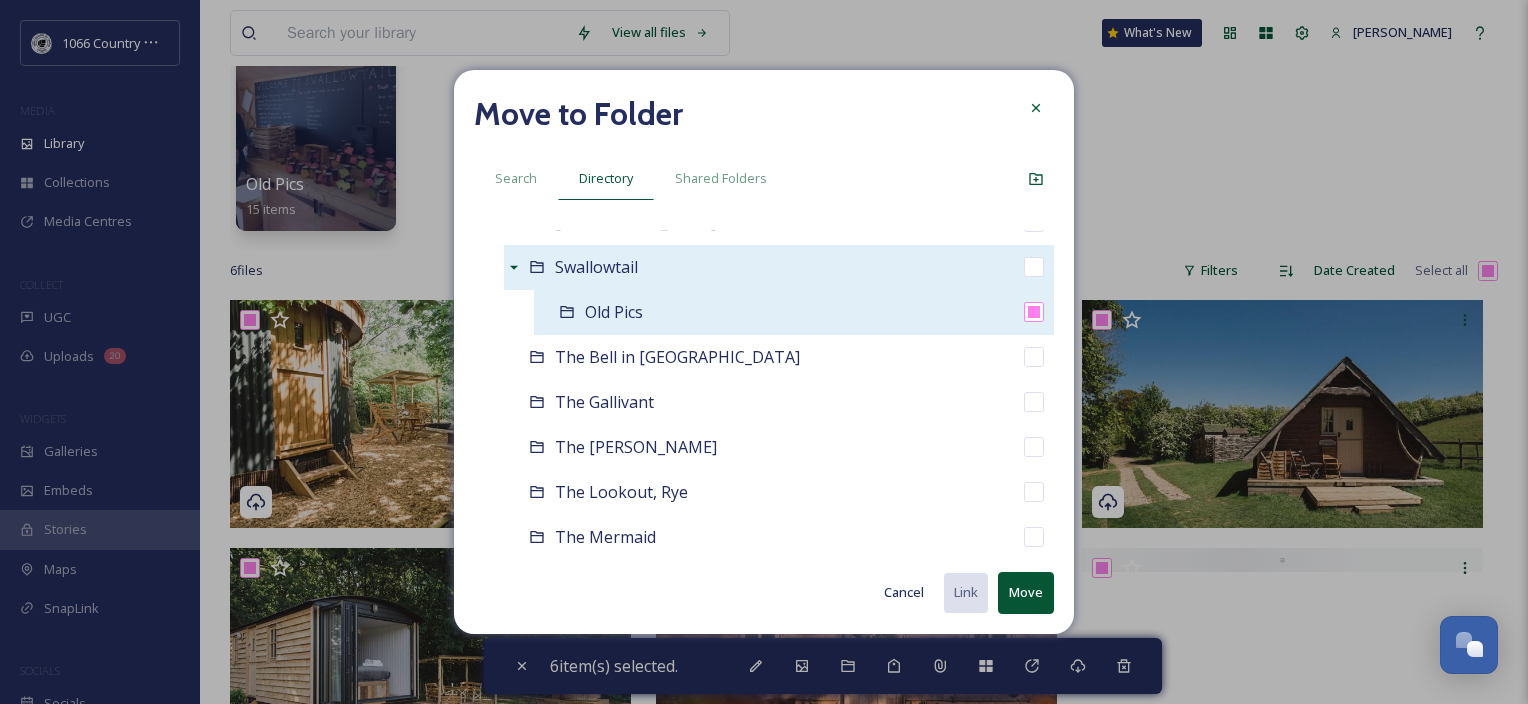 checkbox on "false" 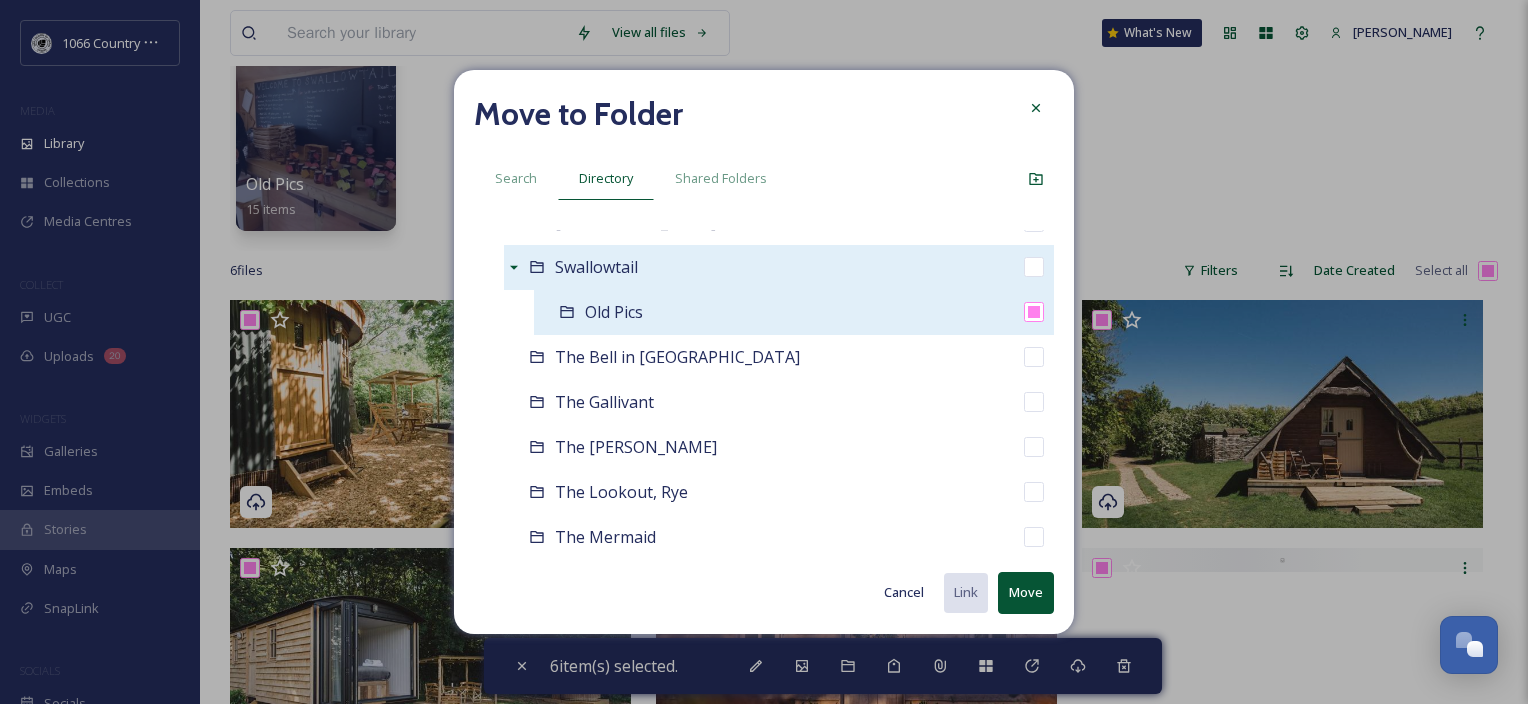 checkbox on "true" 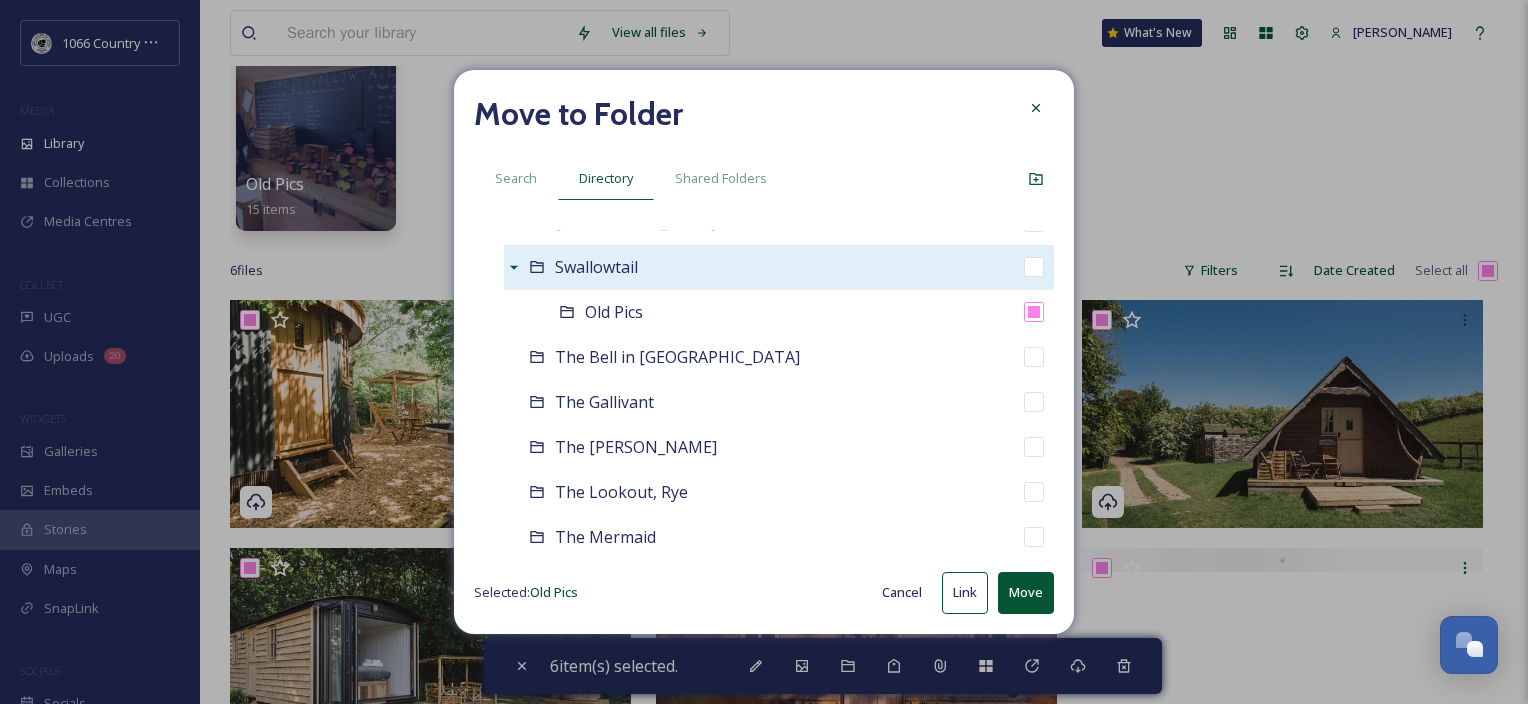 click on "Move" at bounding box center (1026, 592) 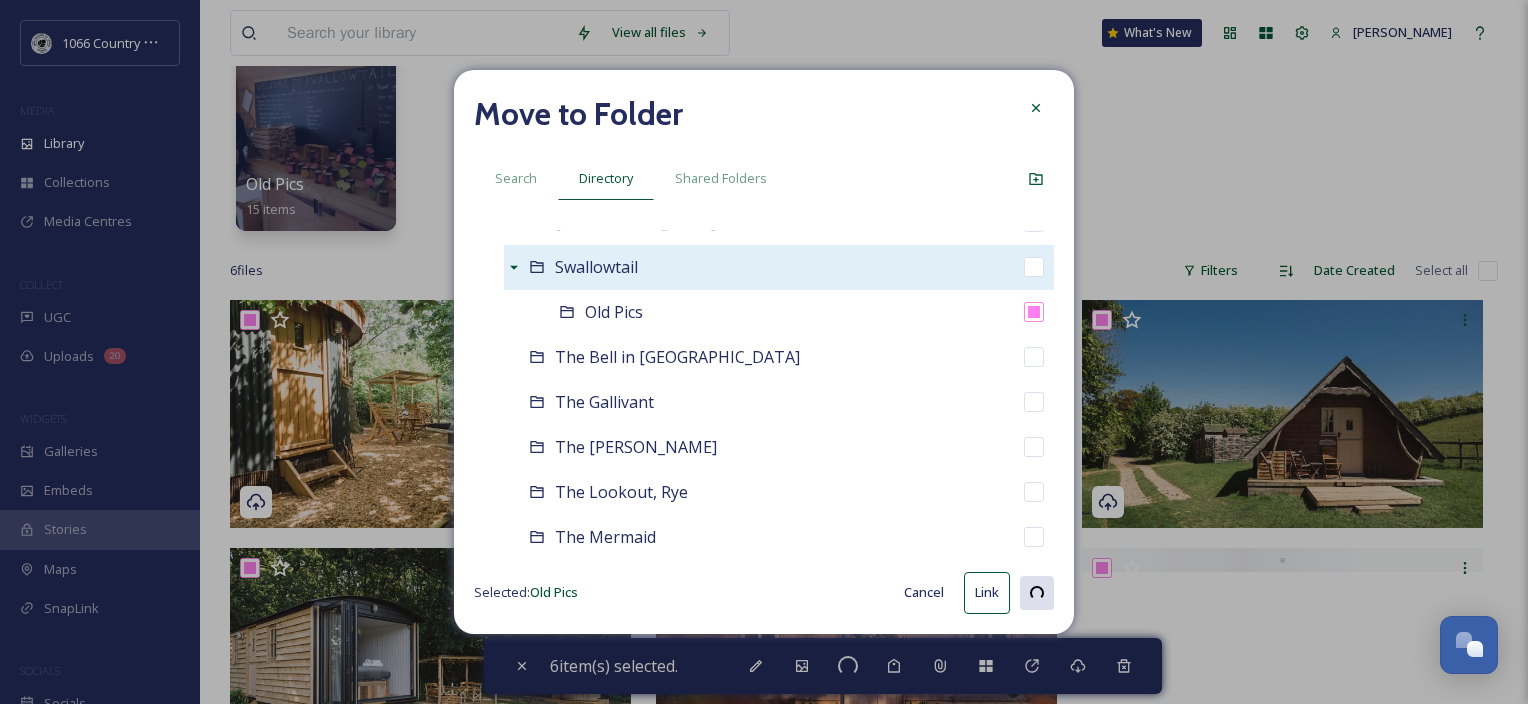 checkbox on "false" 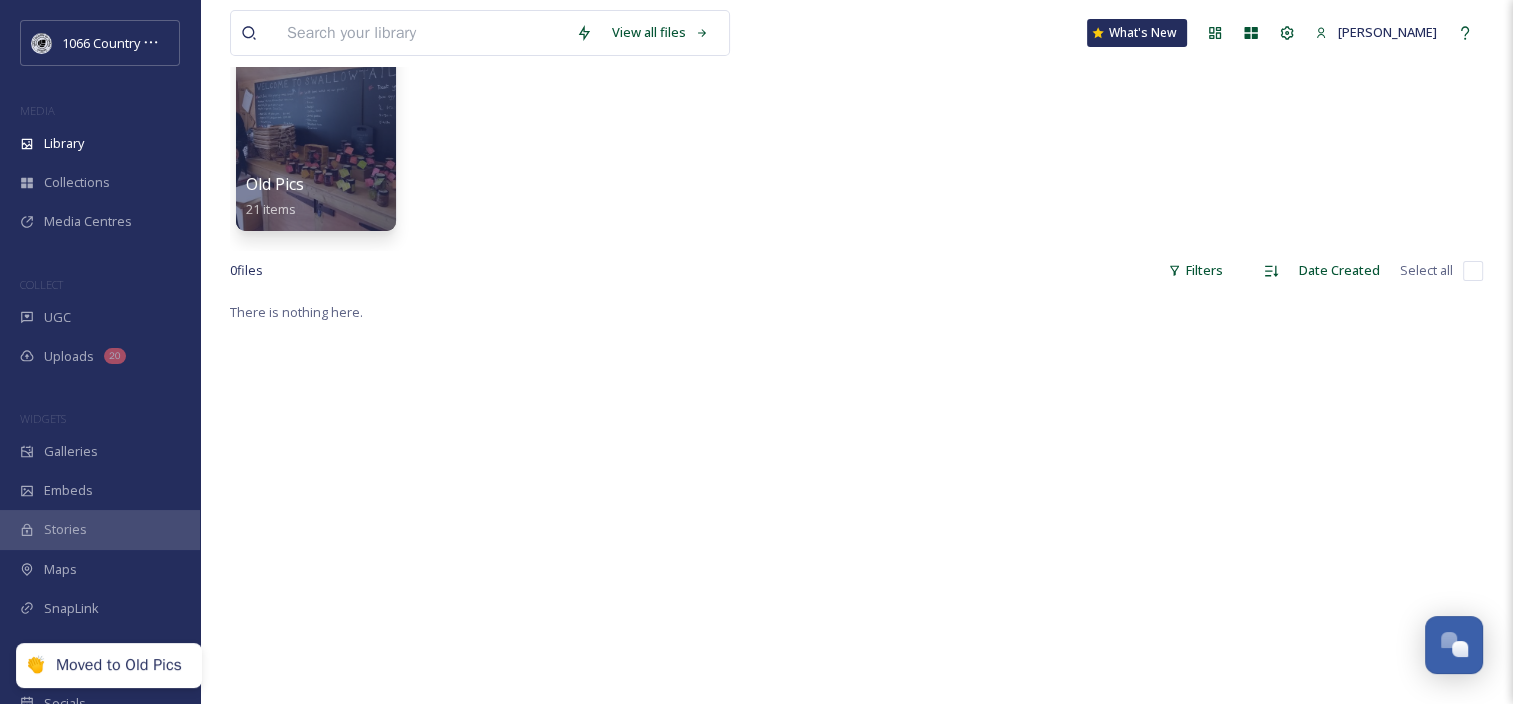 click on "There is nothing here." at bounding box center [856, 652] 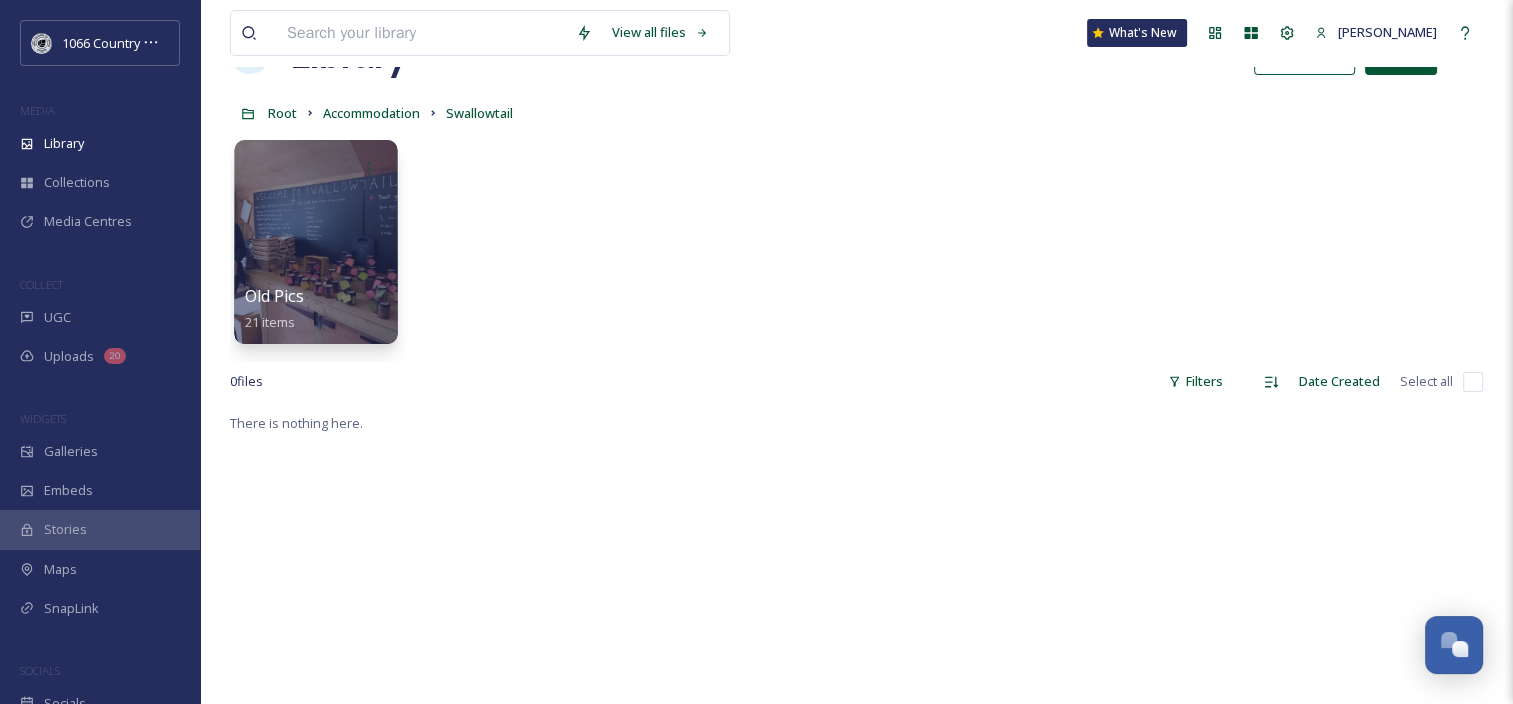 scroll, scrollTop: 0, scrollLeft: 0, axis: both 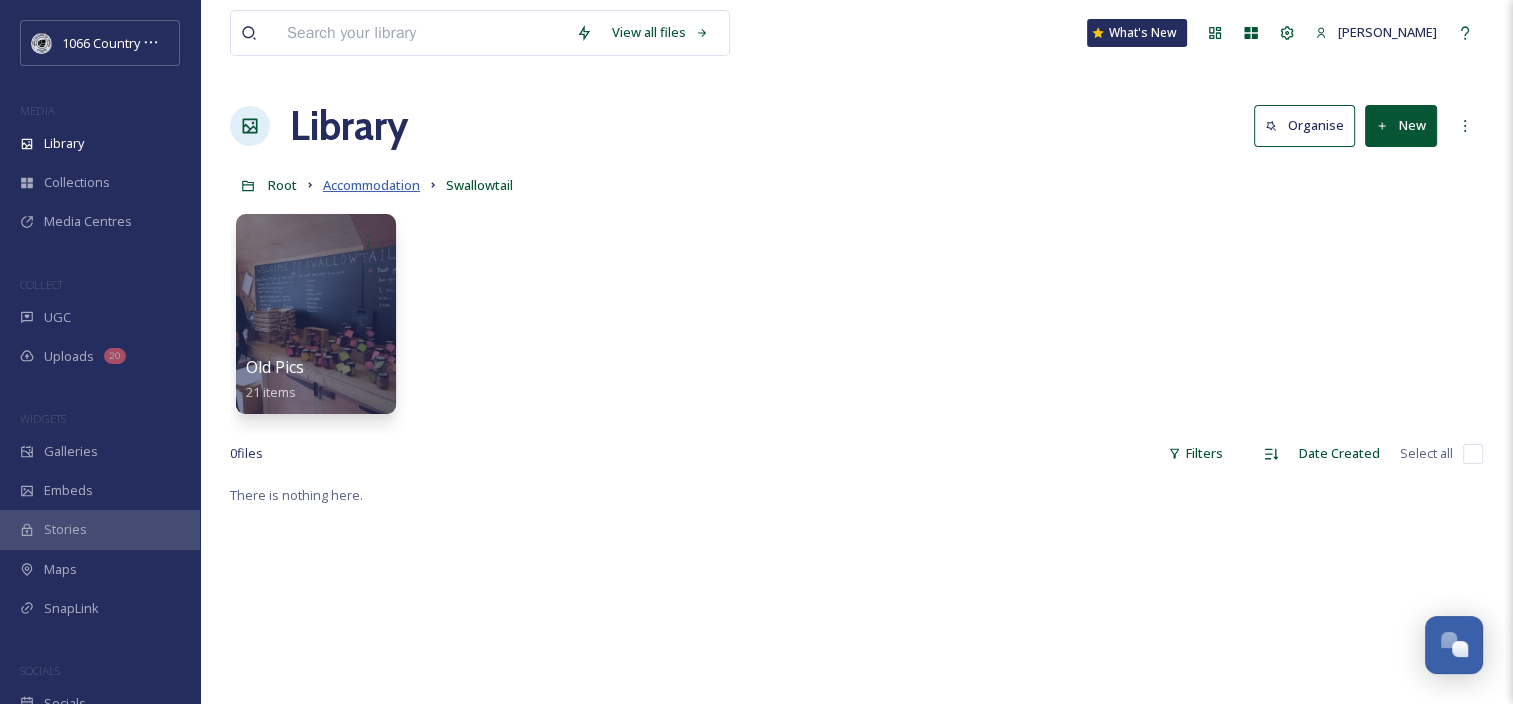 click on "Accommodation" at bounding box center (371, 185) 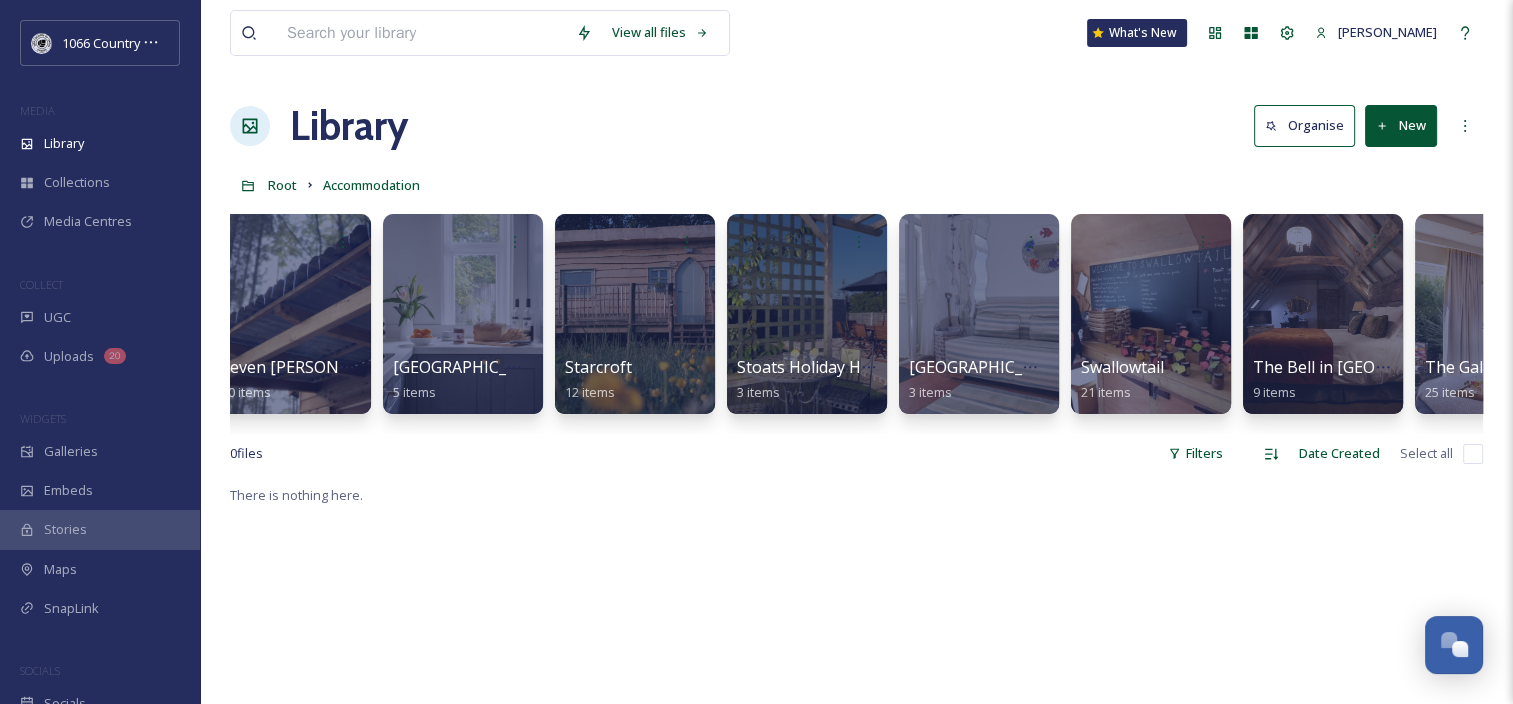 scroll, scrollTop: 0, scrollLeft: 3285, axis: horizontal 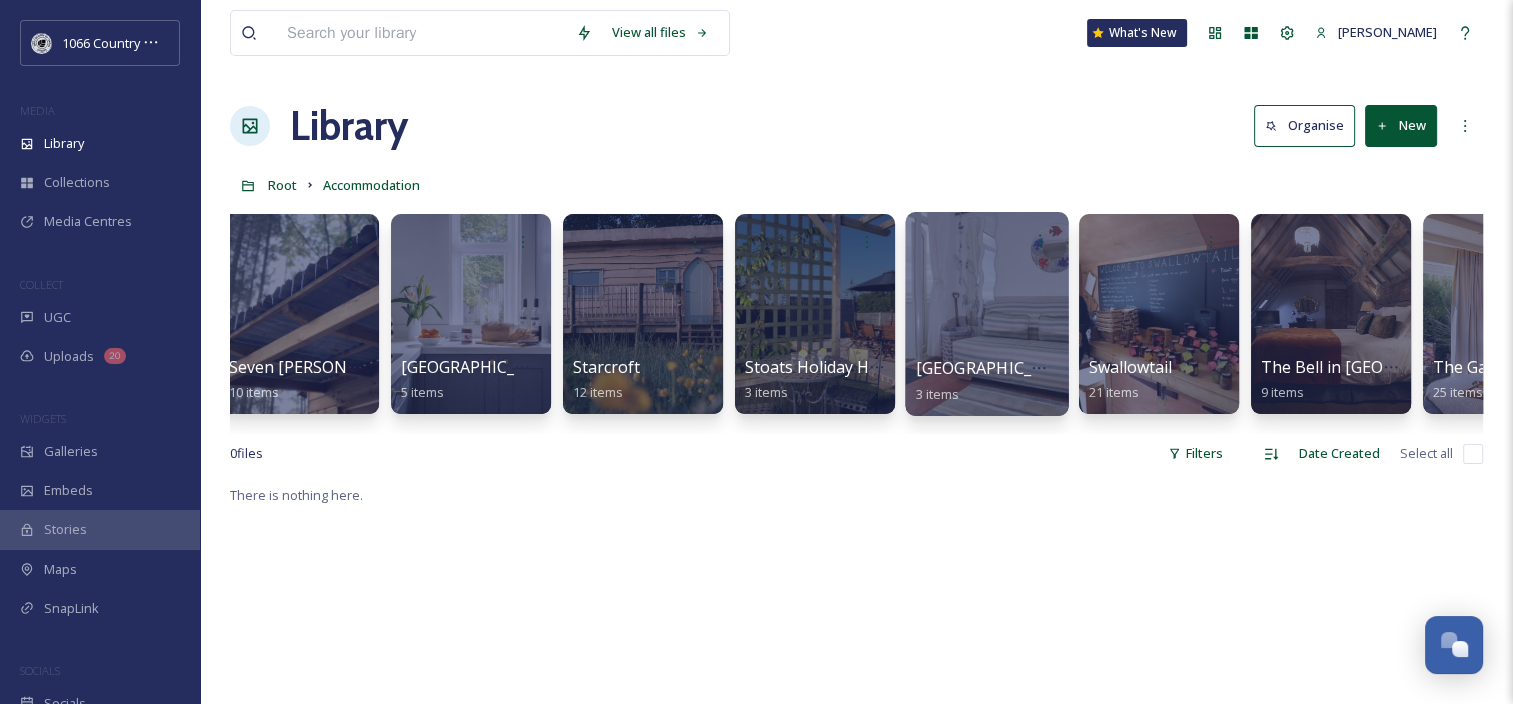 click at bounding box center (986, 314) 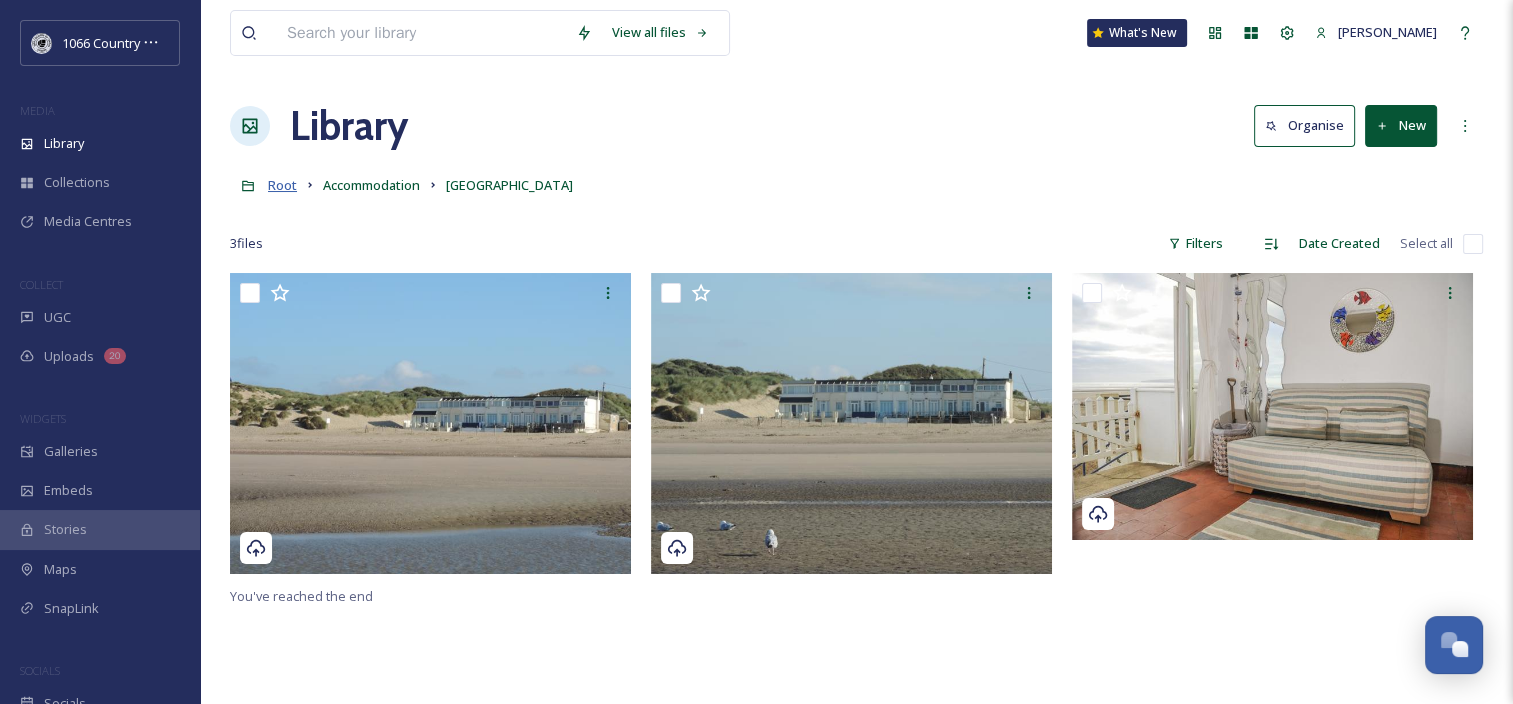 click on "Root" at bounding box center (282, 185) 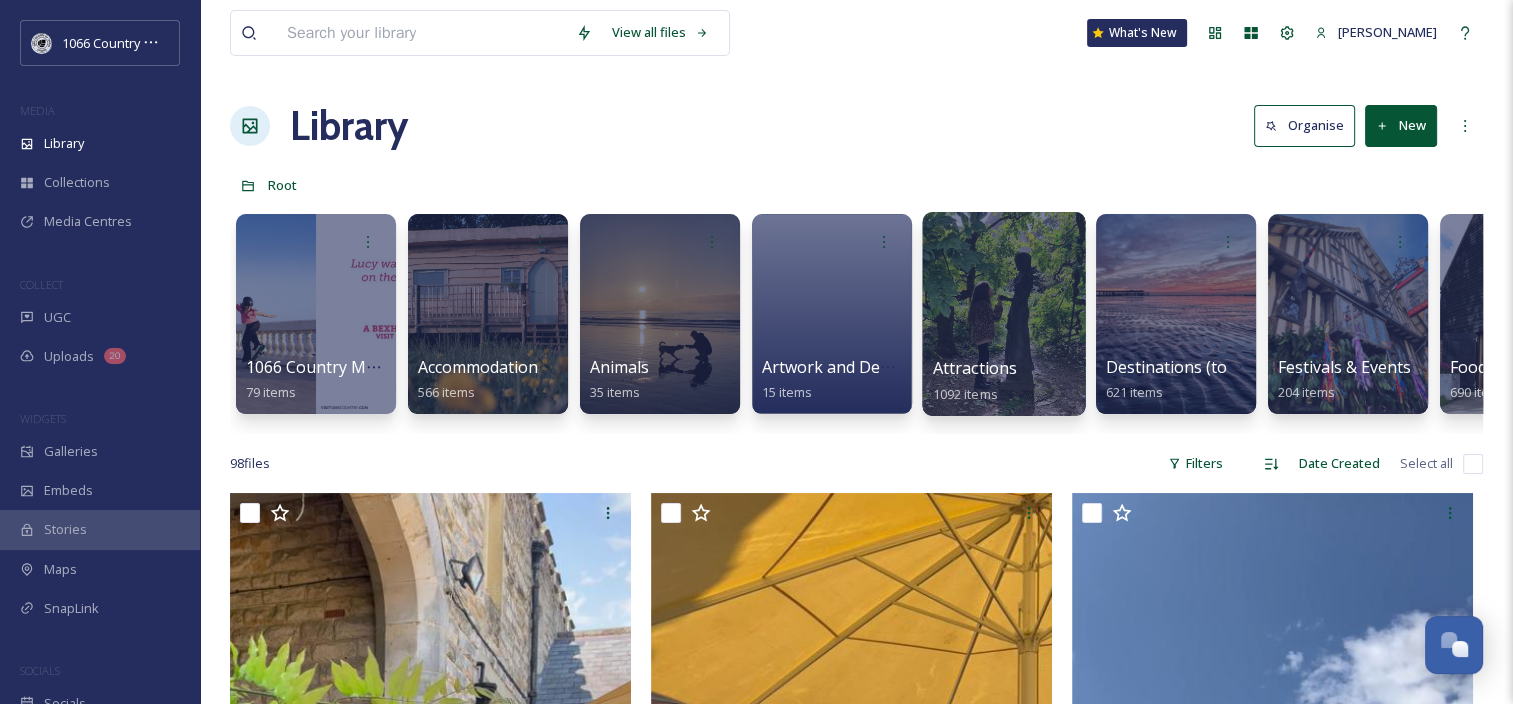 click at bounding box center (1003, 314) 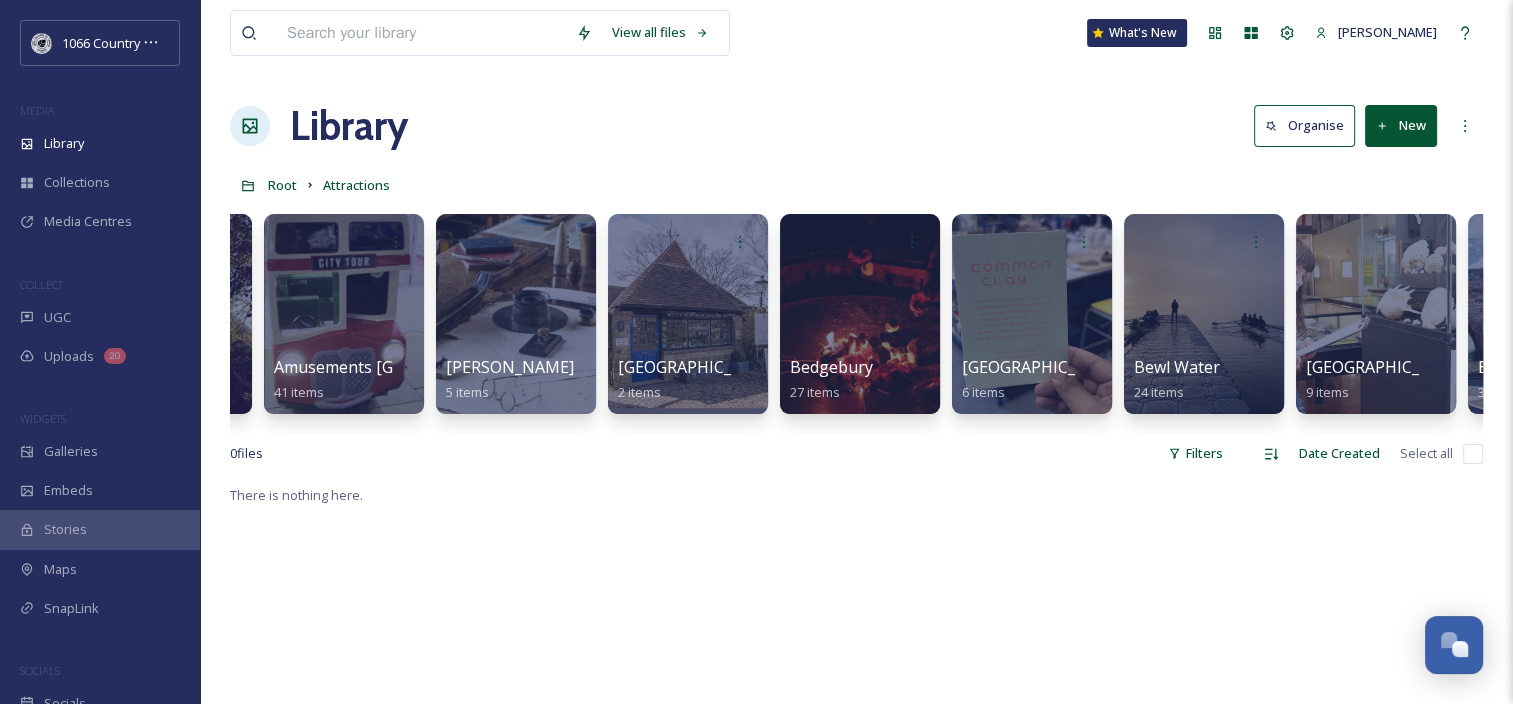 scroll, scrollTop: 0, scrollLeft: 0, axis: both 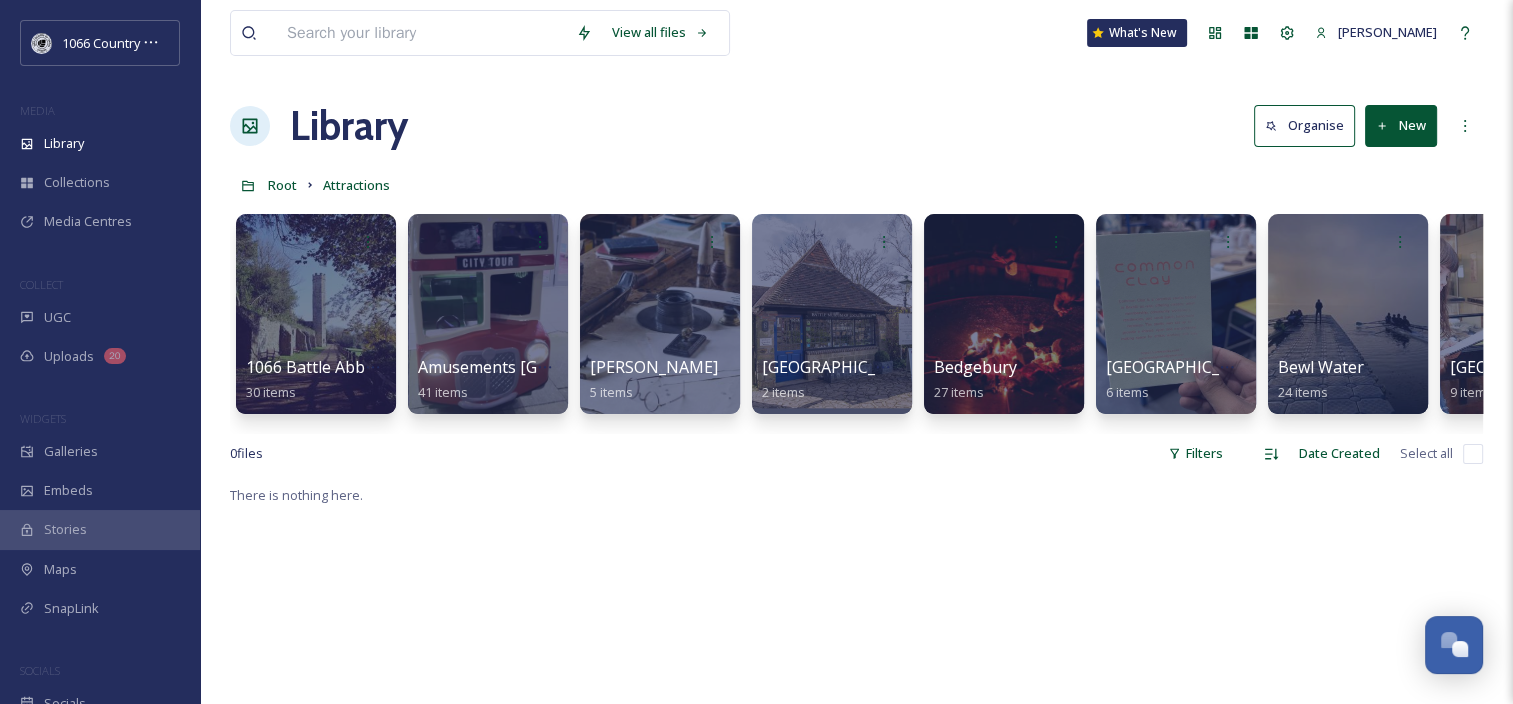 click on "There is nothing here." at bounding box center [856, 835] 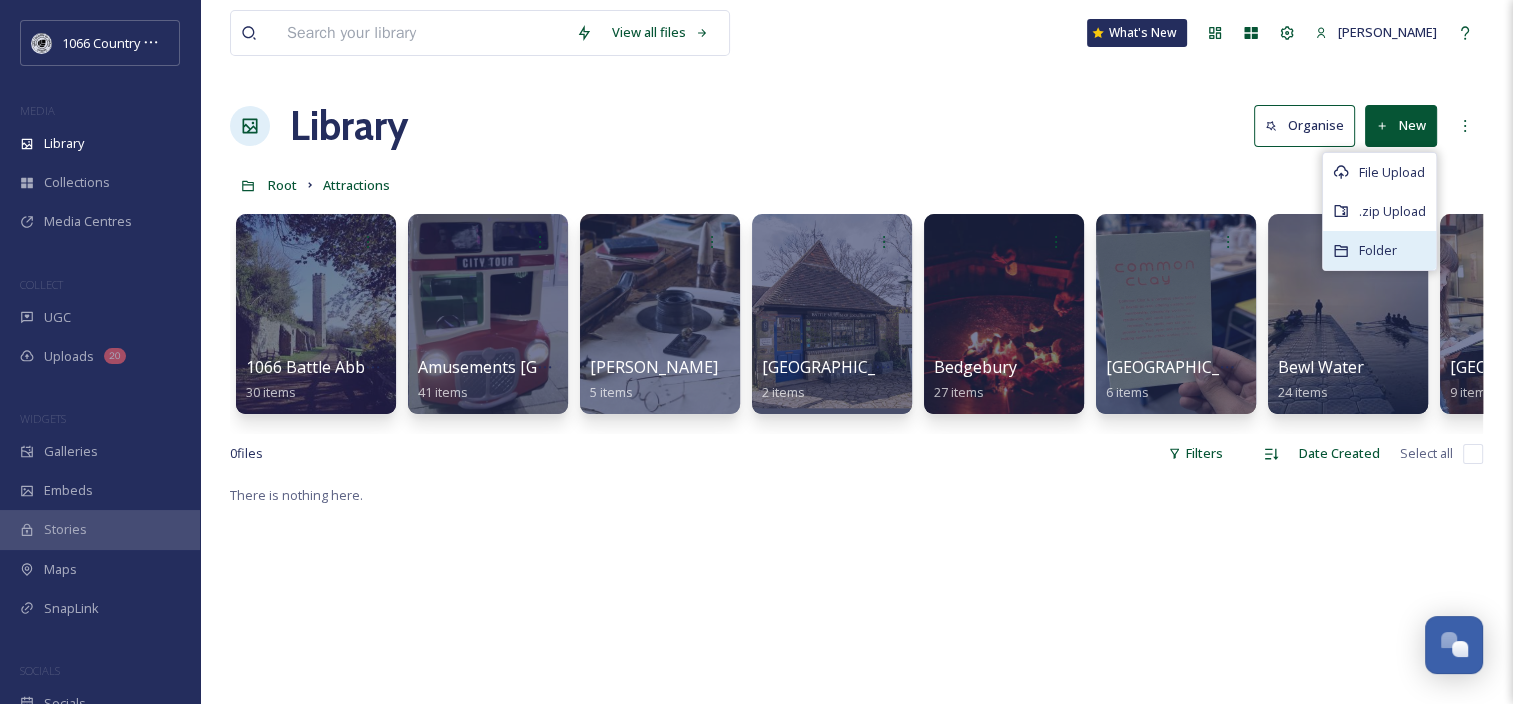 click on "Folder" at bounding box center (1378, 250) 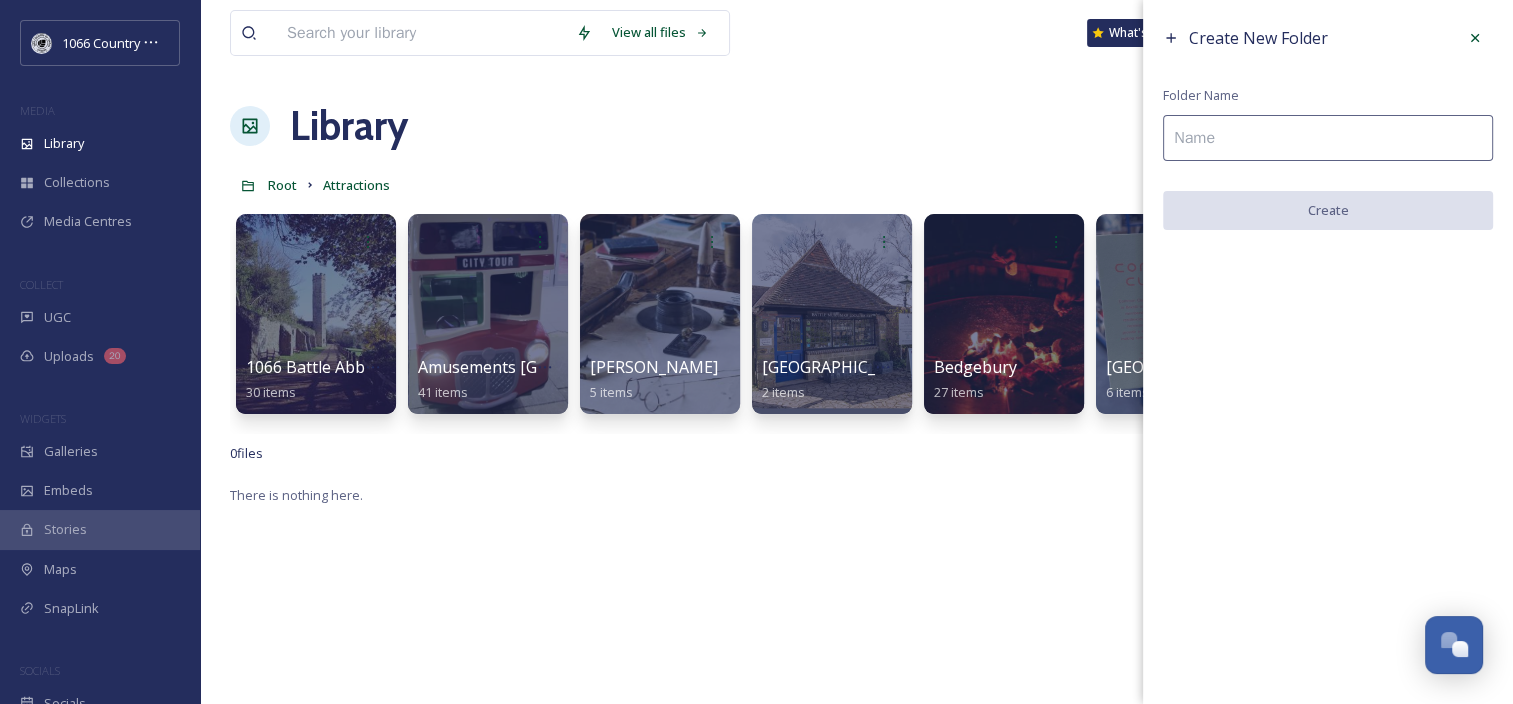 click at bounding box center [1328, 138] 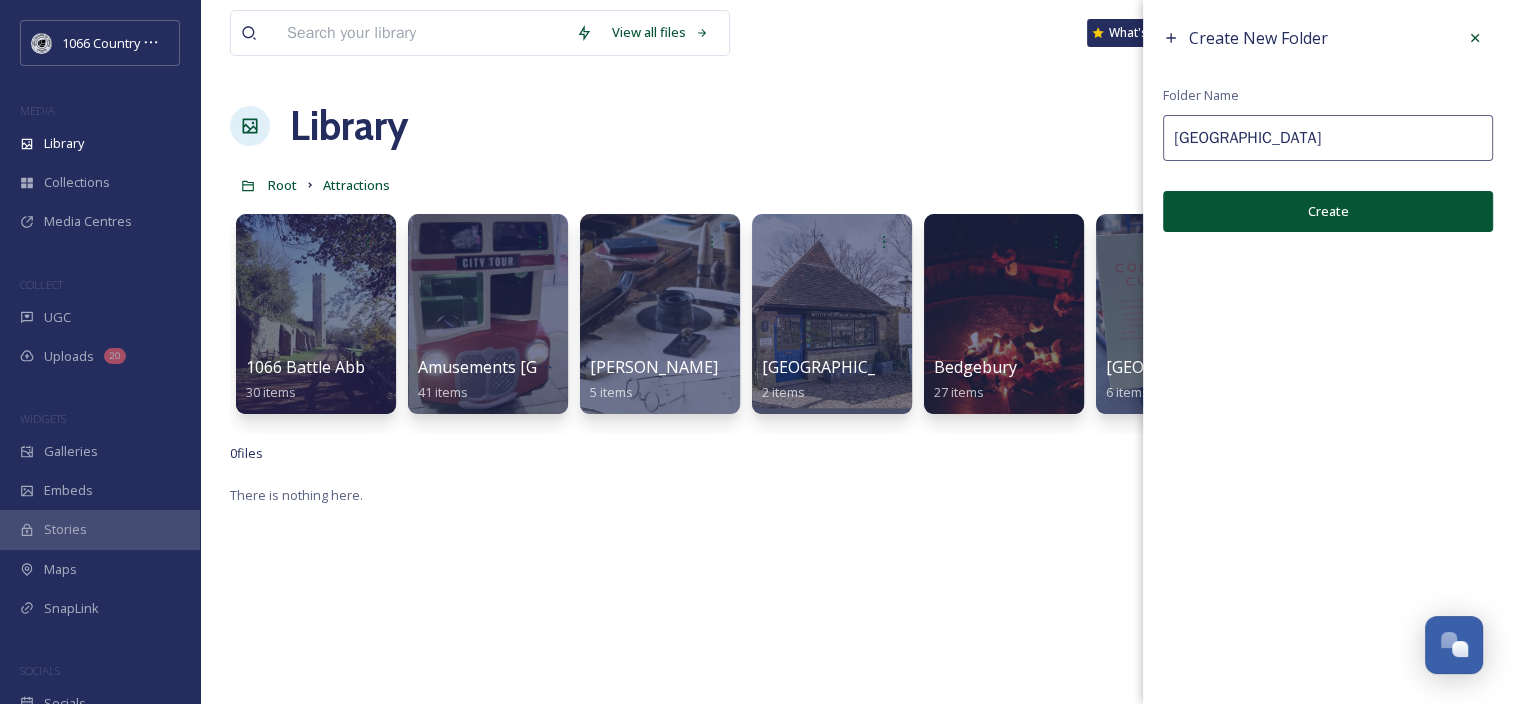 type on "Shipwreck Museum" 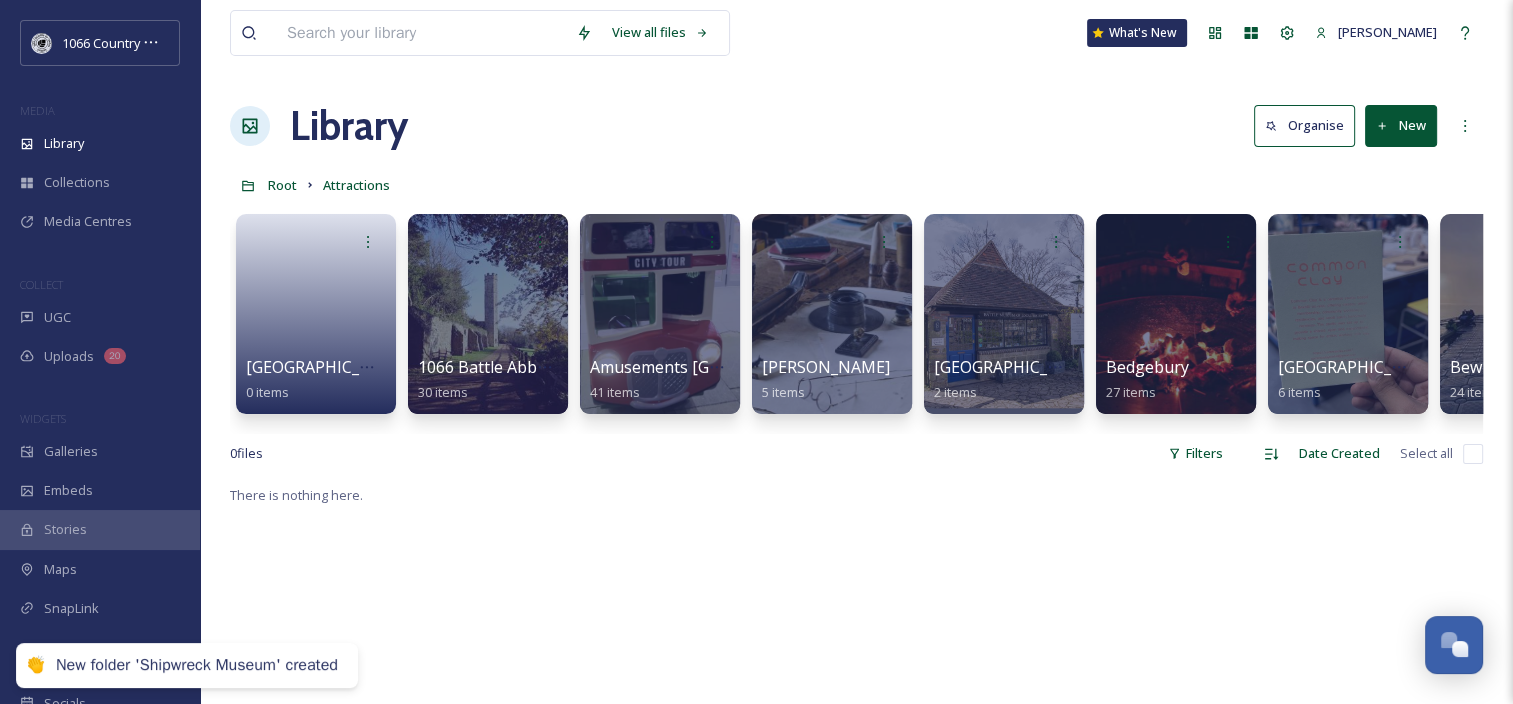 click on "There is nothing here." at bounding box center (856, 835) 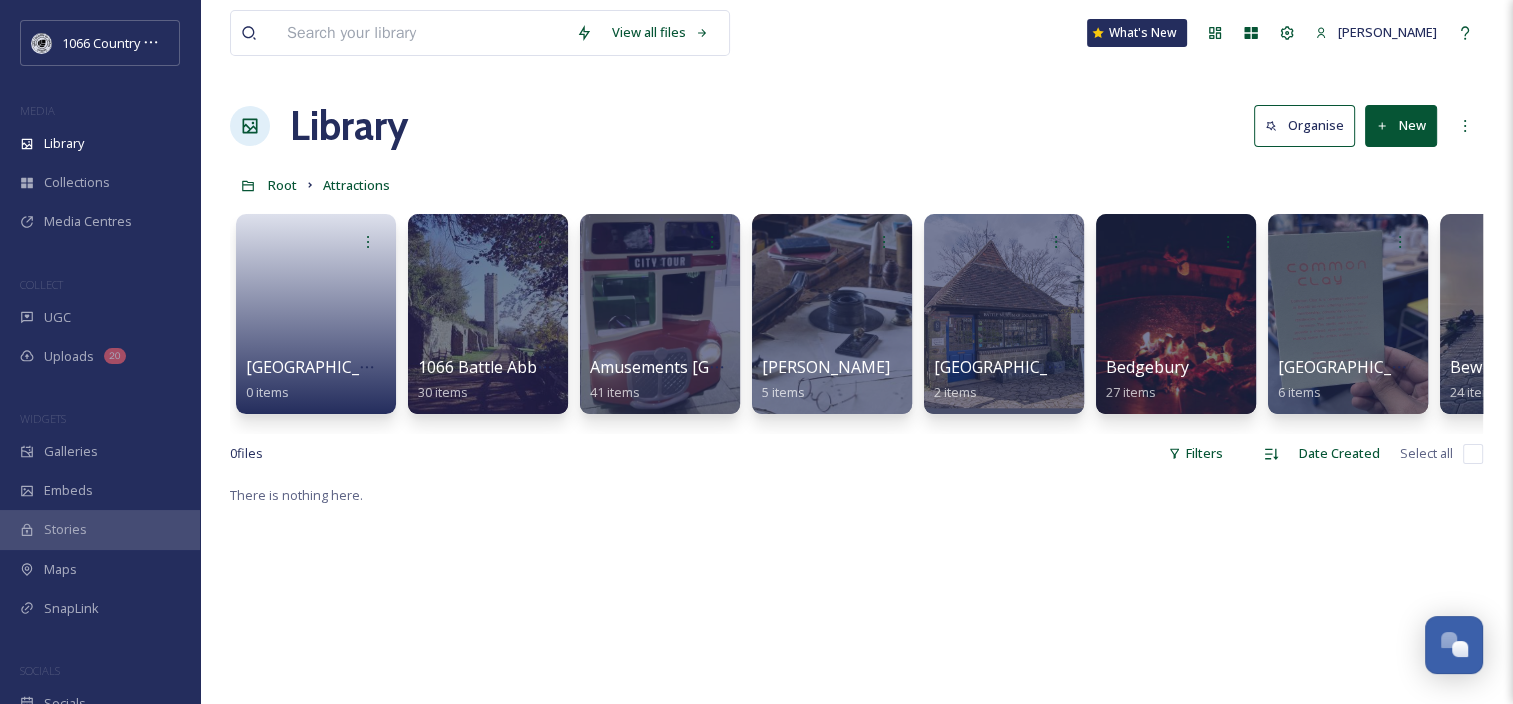 click on "There is nothing here." at bounding box center [856, 835] 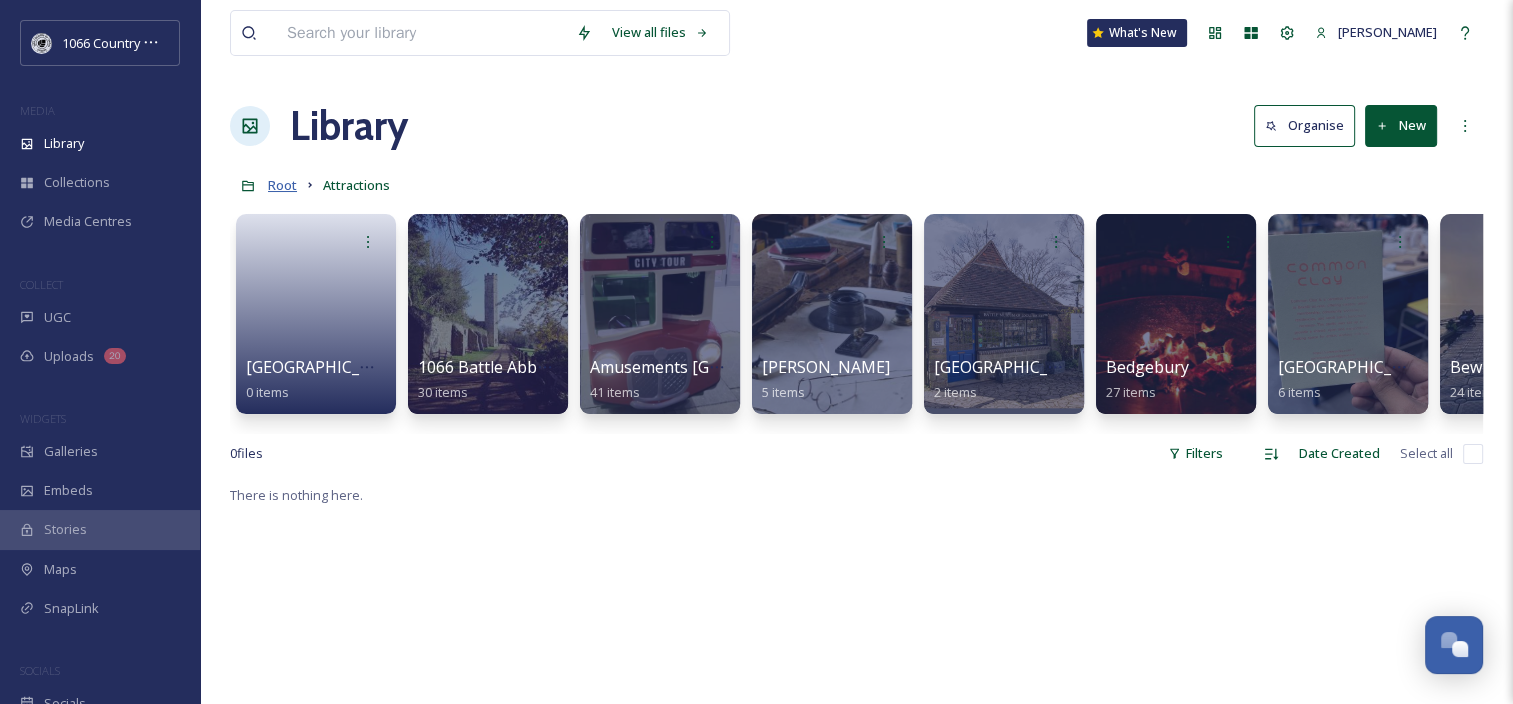 click on "Root" at bounding box center [282, 185] 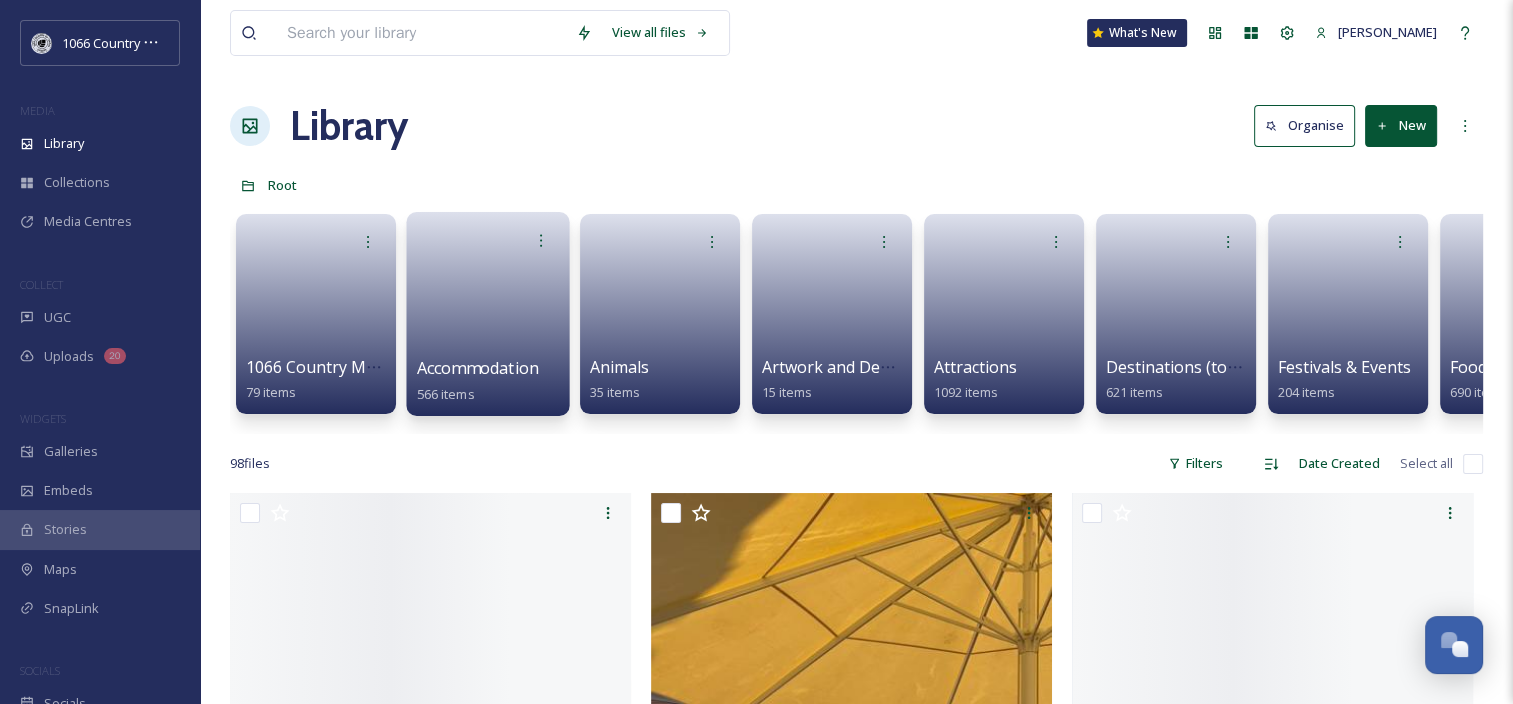 click at bounding box center [488, 307] 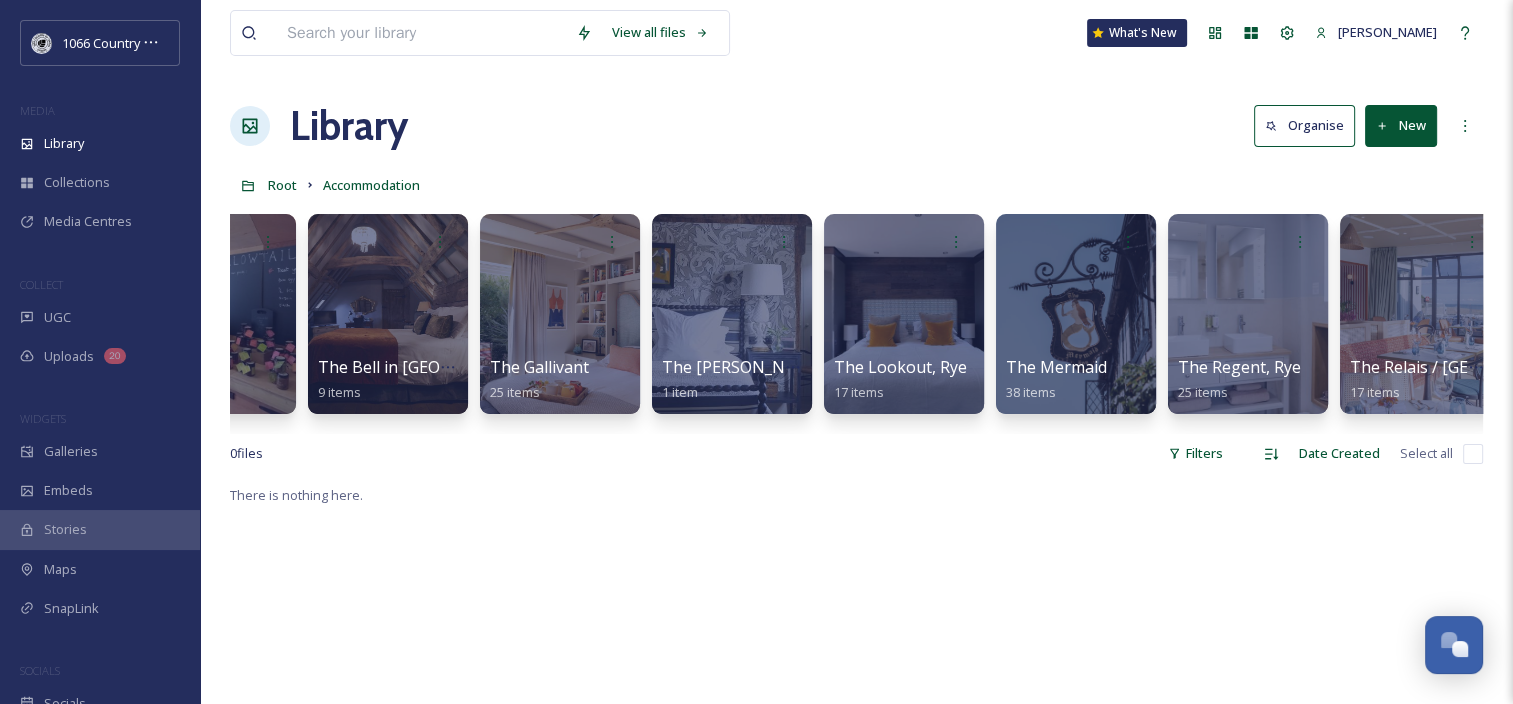 scroll, scrollTop: 0, scrollLeft: 4280, axis: horizontal 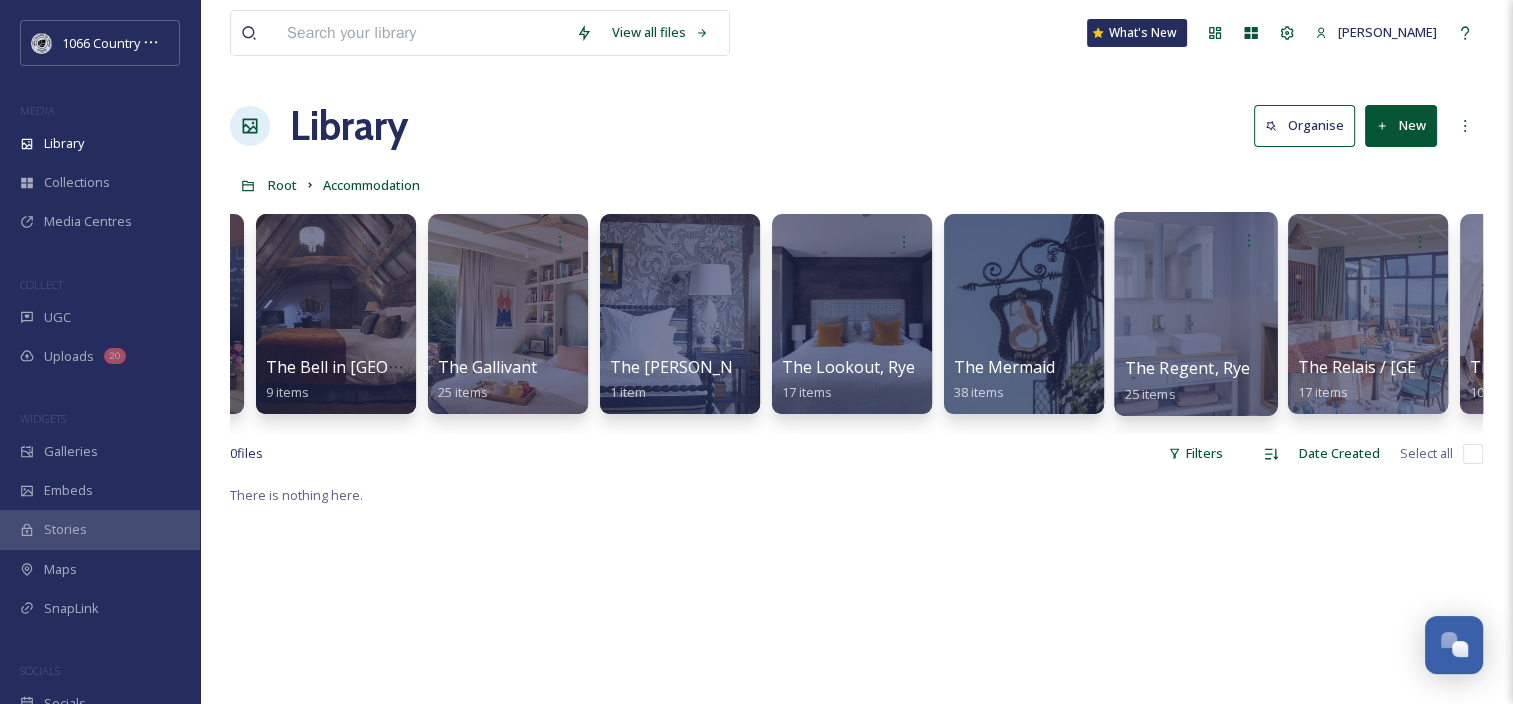 click at bounding box center [1195, 314] 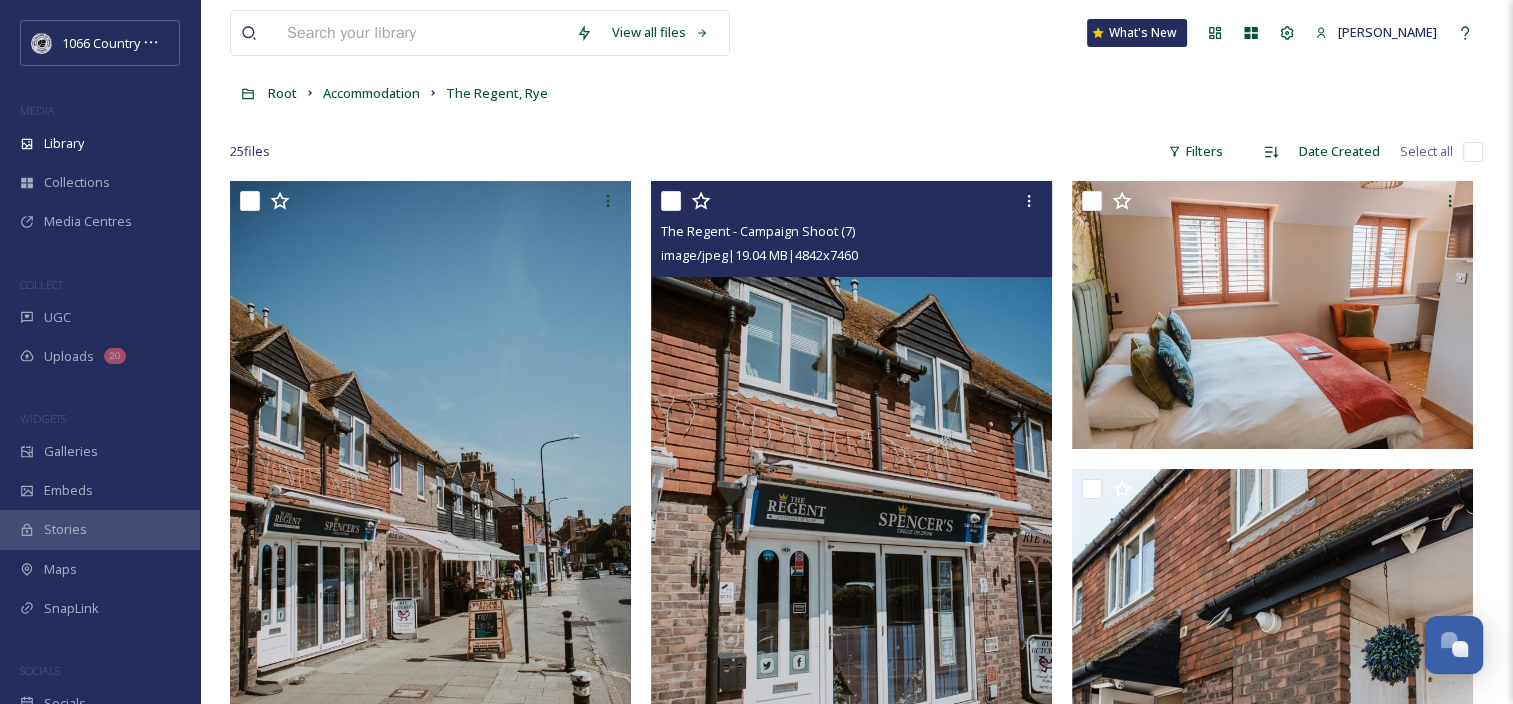 scroll, scrollTop: 200, scrollLeft: 0, axis: vertical 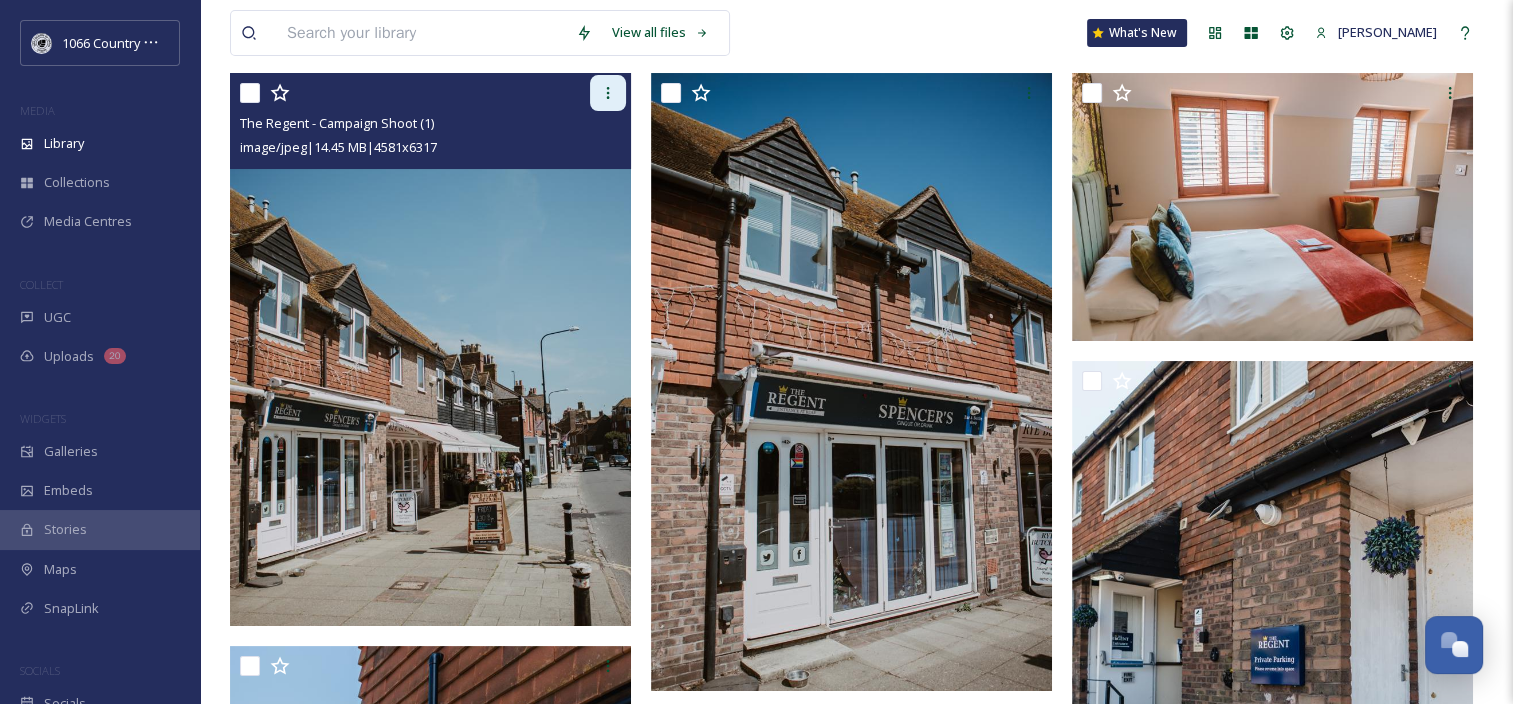 click 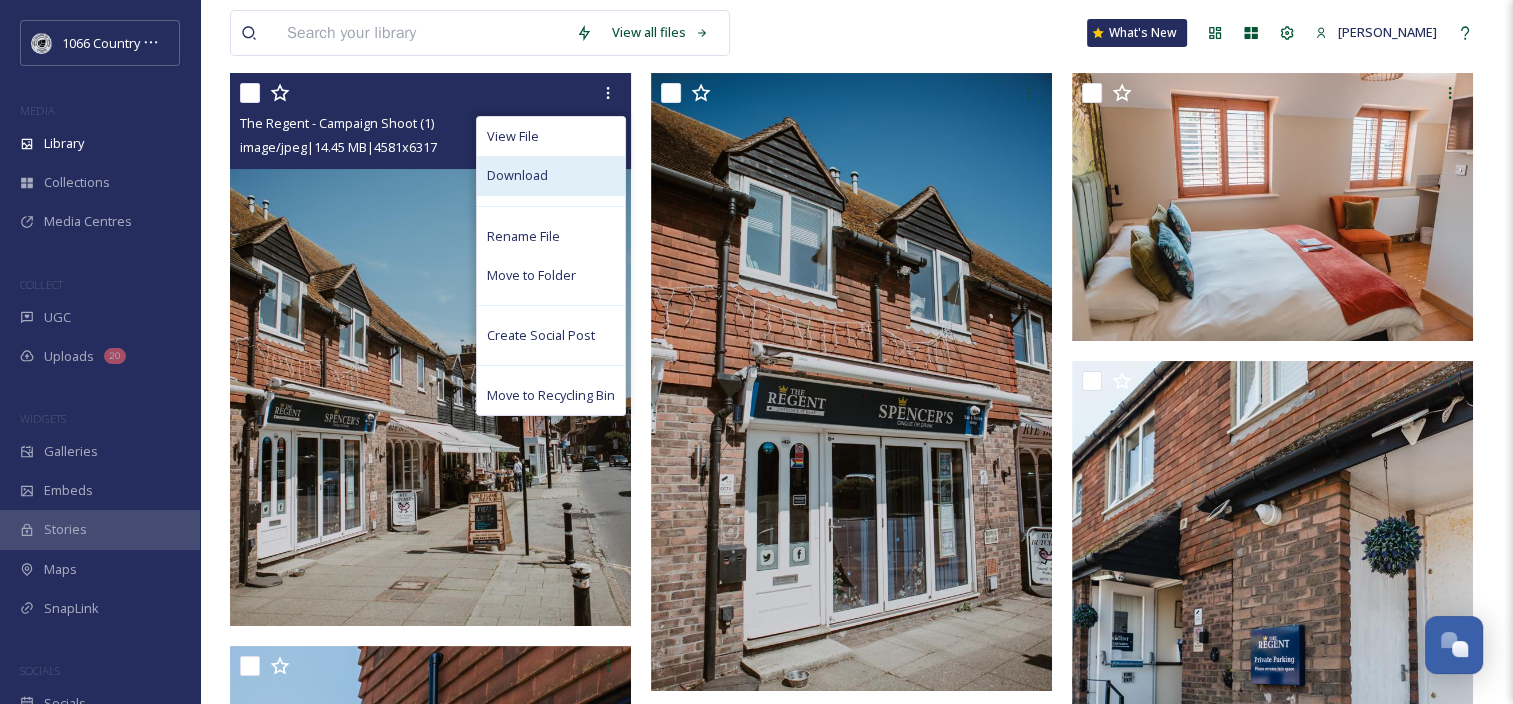 click on "Download" at bounding box center (517, 175) 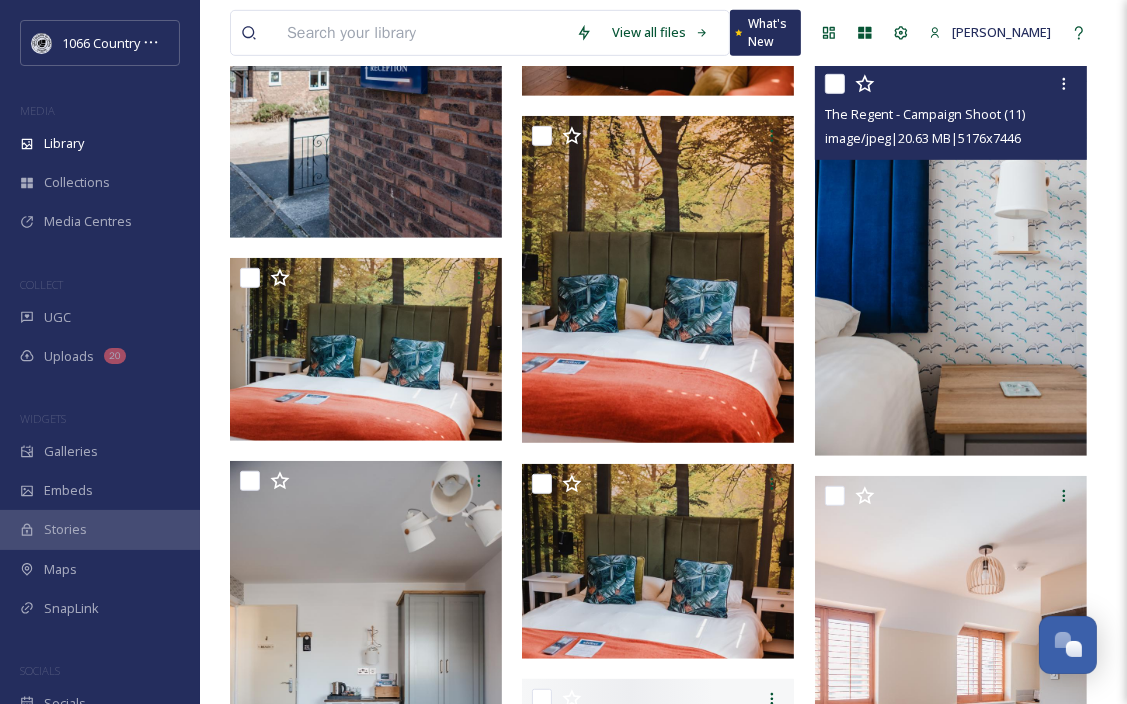 scroll, scrollTop: 800, scrollLeft: 0, axis: vertical 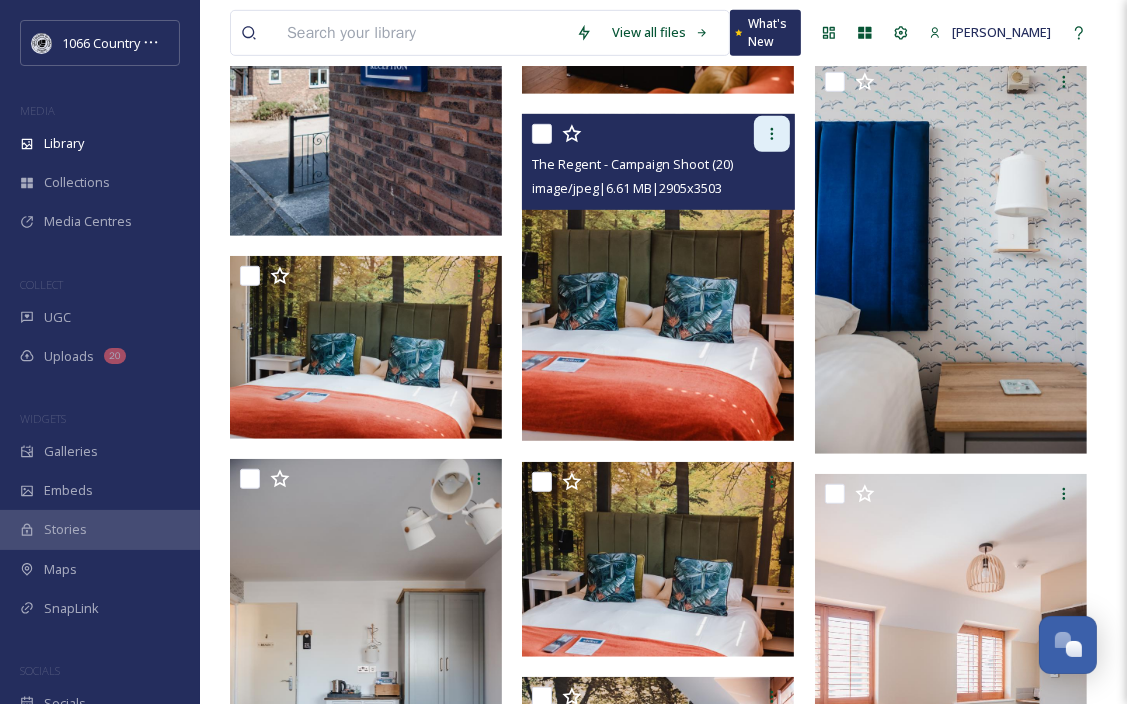 click at bounding box center [772, 134] 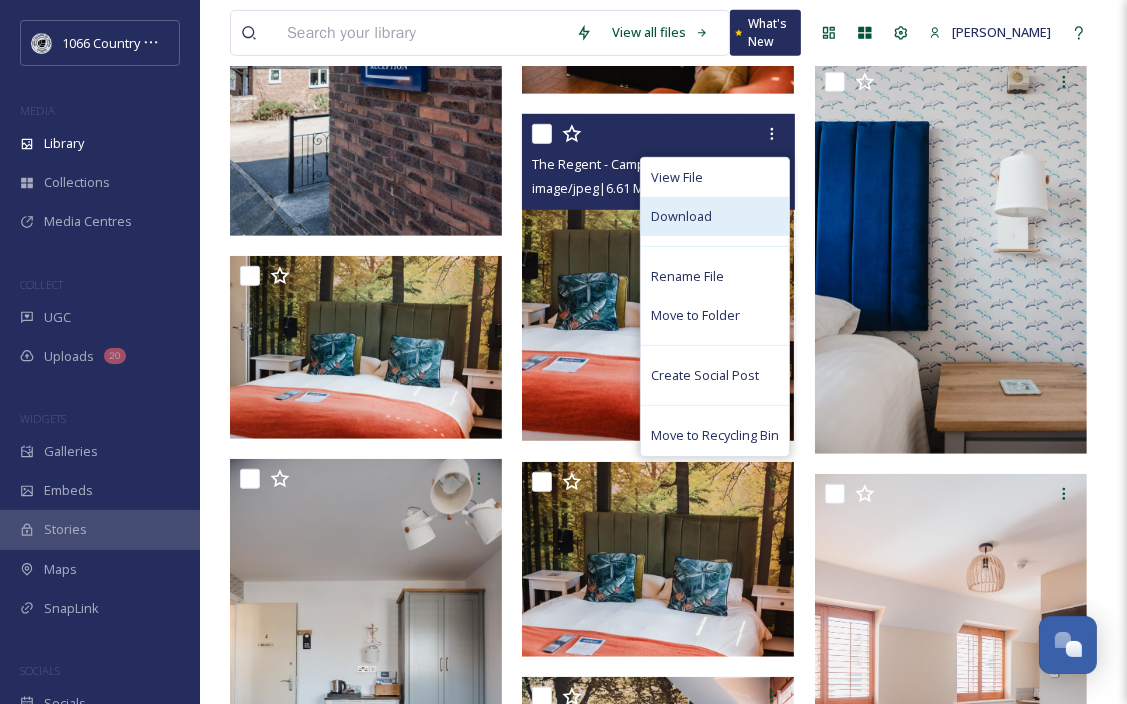 click on "Download" at bounding box center [715, 216] 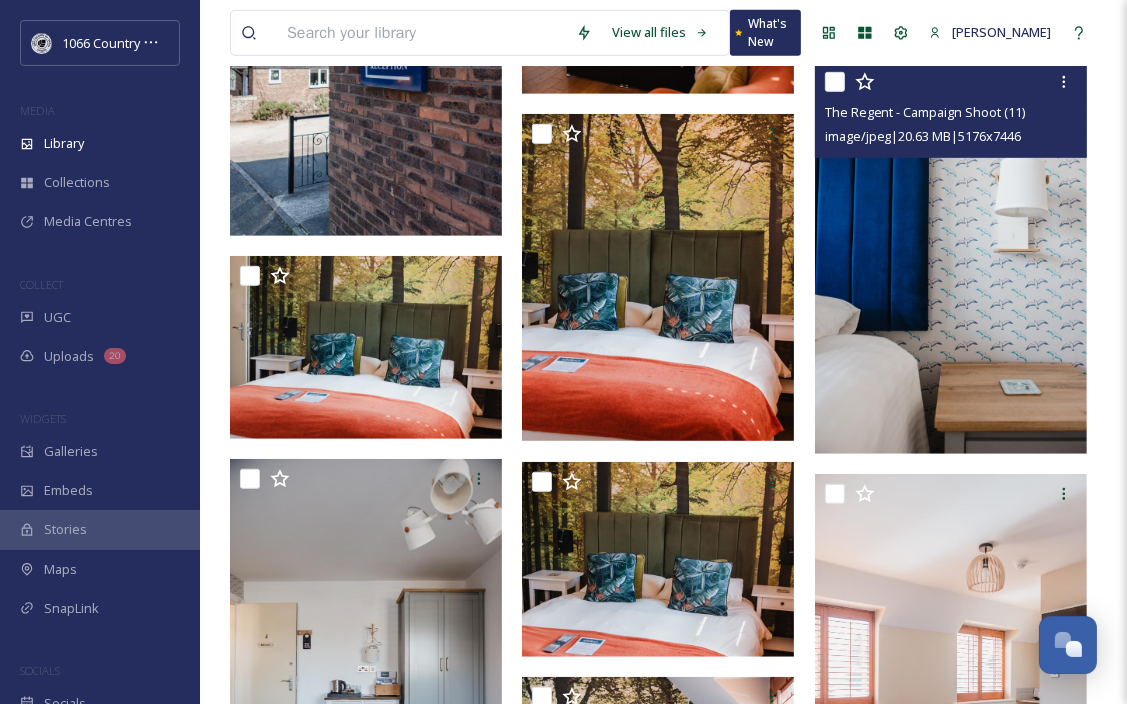 scroll, scrollTop: 700, scrollLeft: 0, axis: vertical 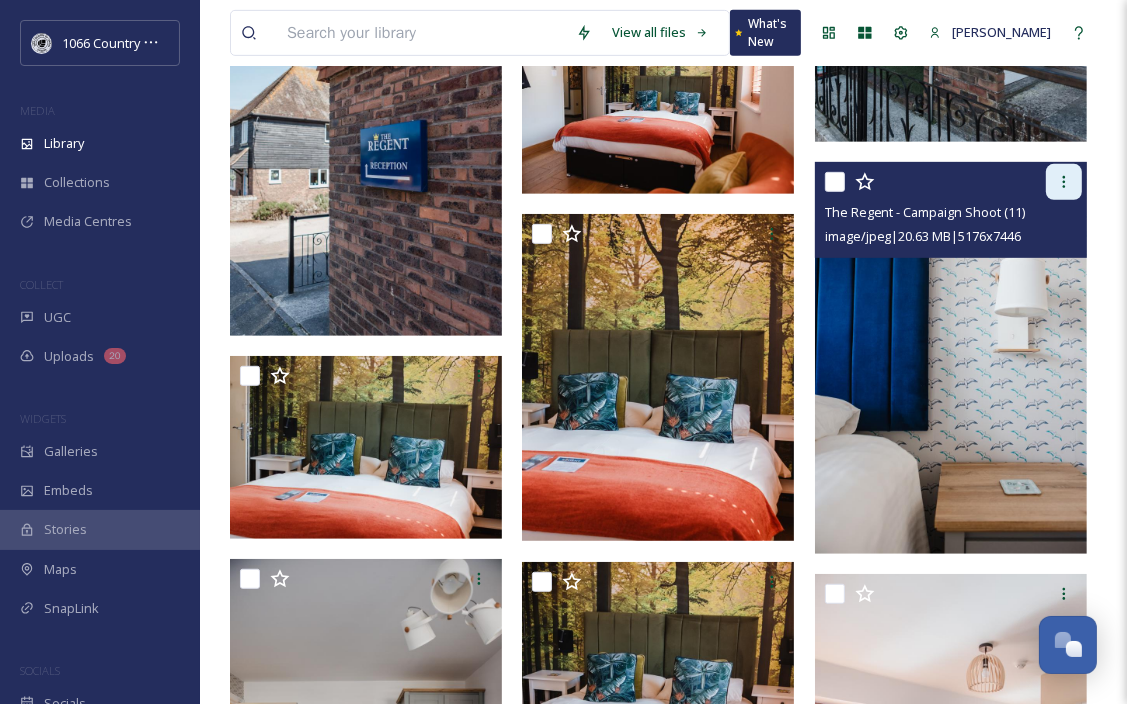 click 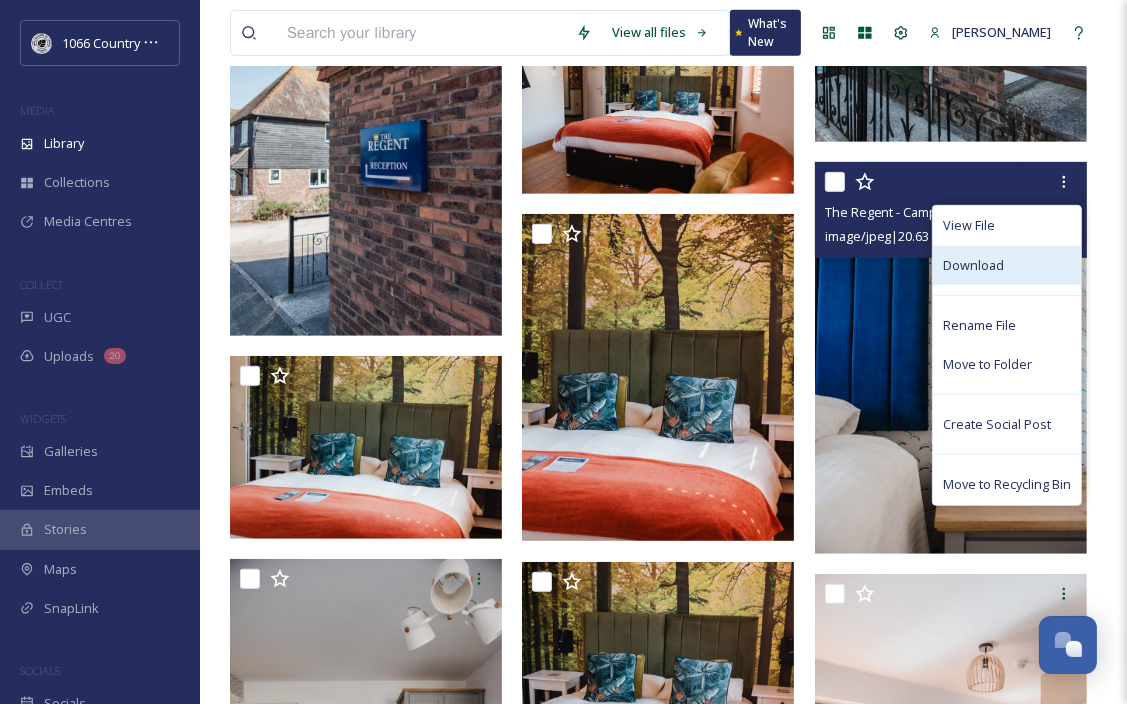 click on "Download" at bounding box center (973, 265) 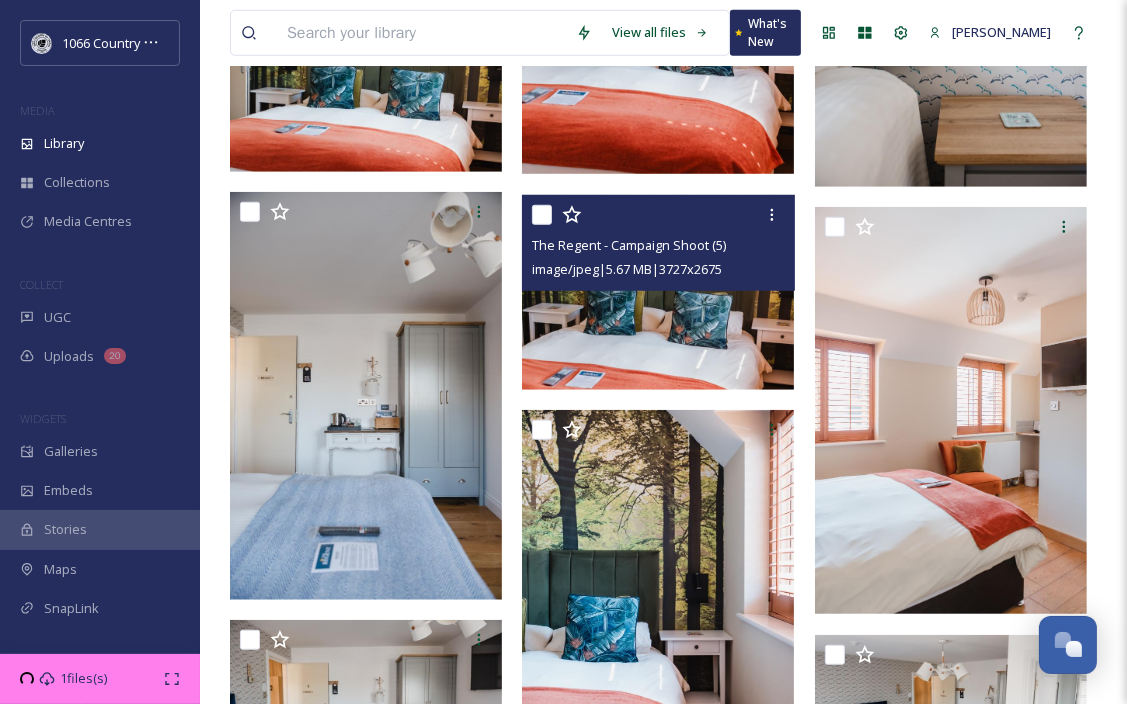 scroll, scrollTop: 1100, scrollLeft: 0, axis: vertical 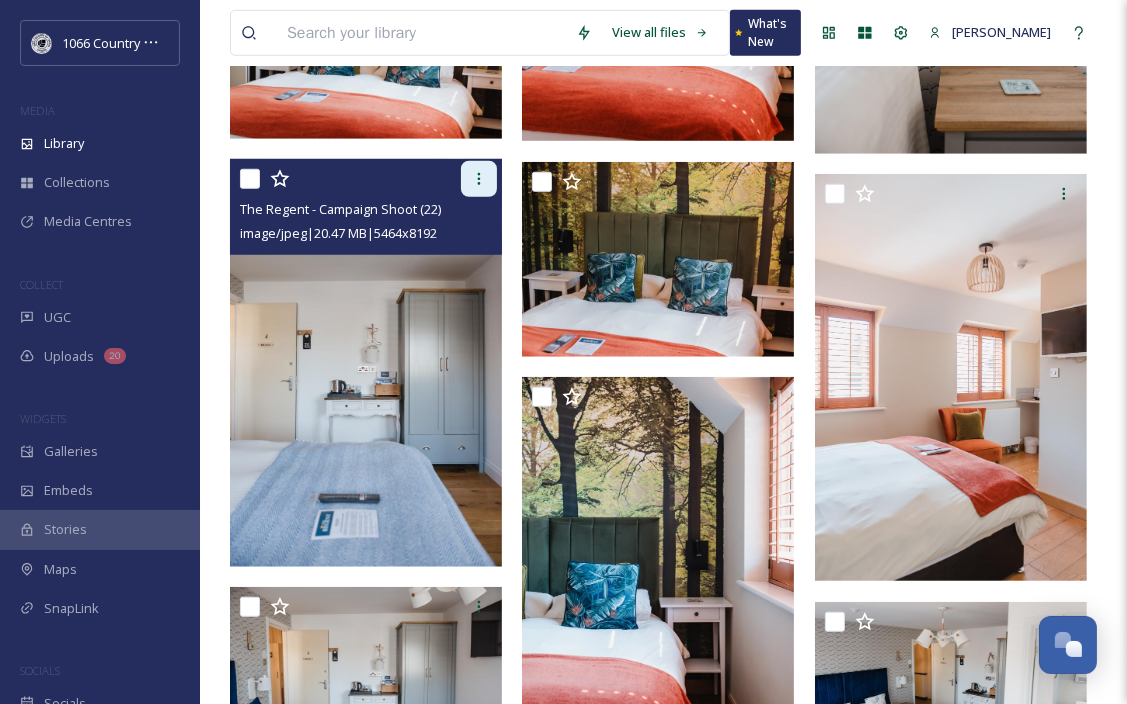 click 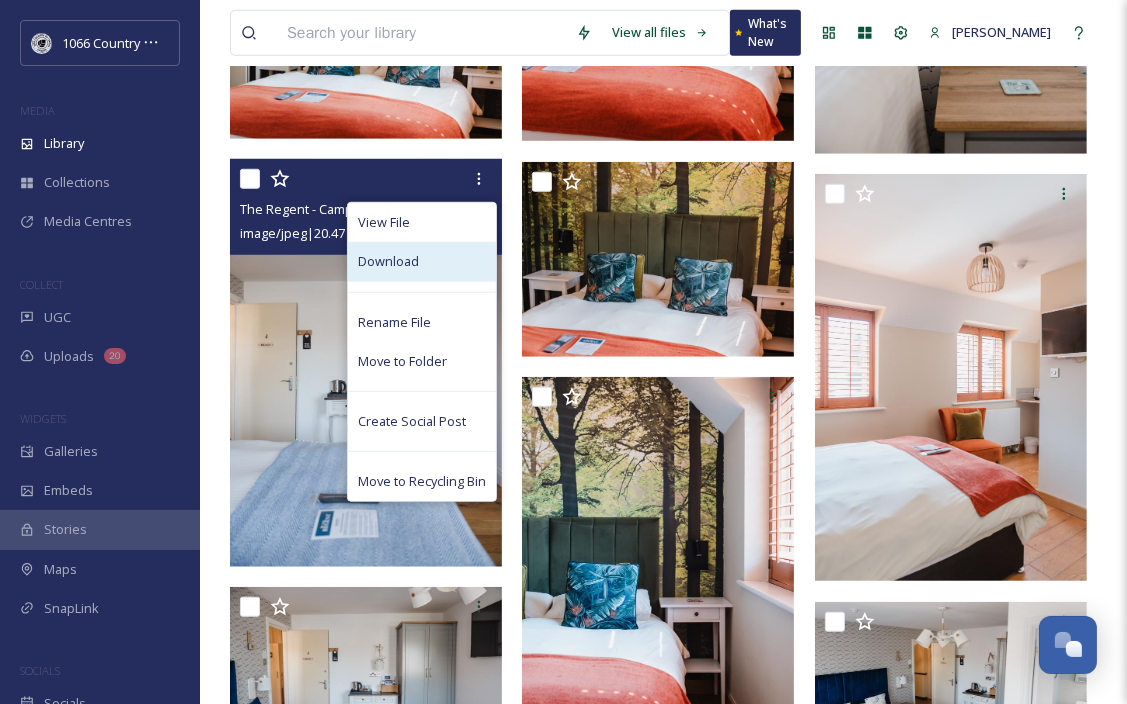 click on "Download" at bounding box center [422, 261] 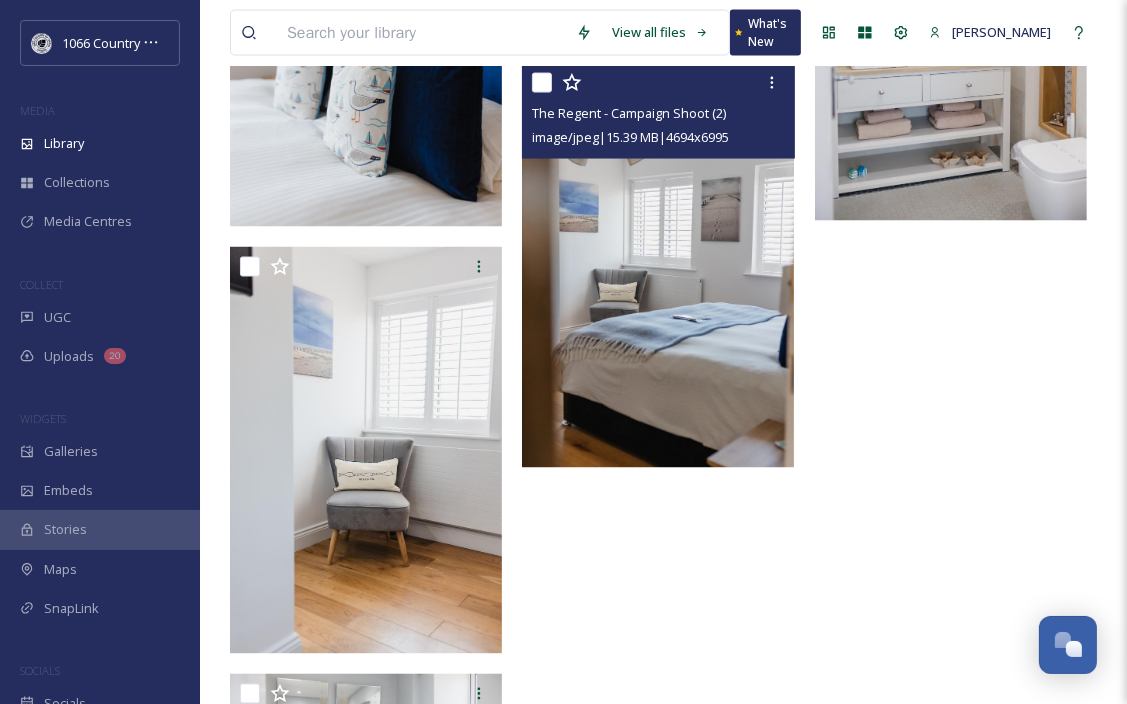 scroll, scrollTop: 2360, scrollLeft: 0, axis: vertical 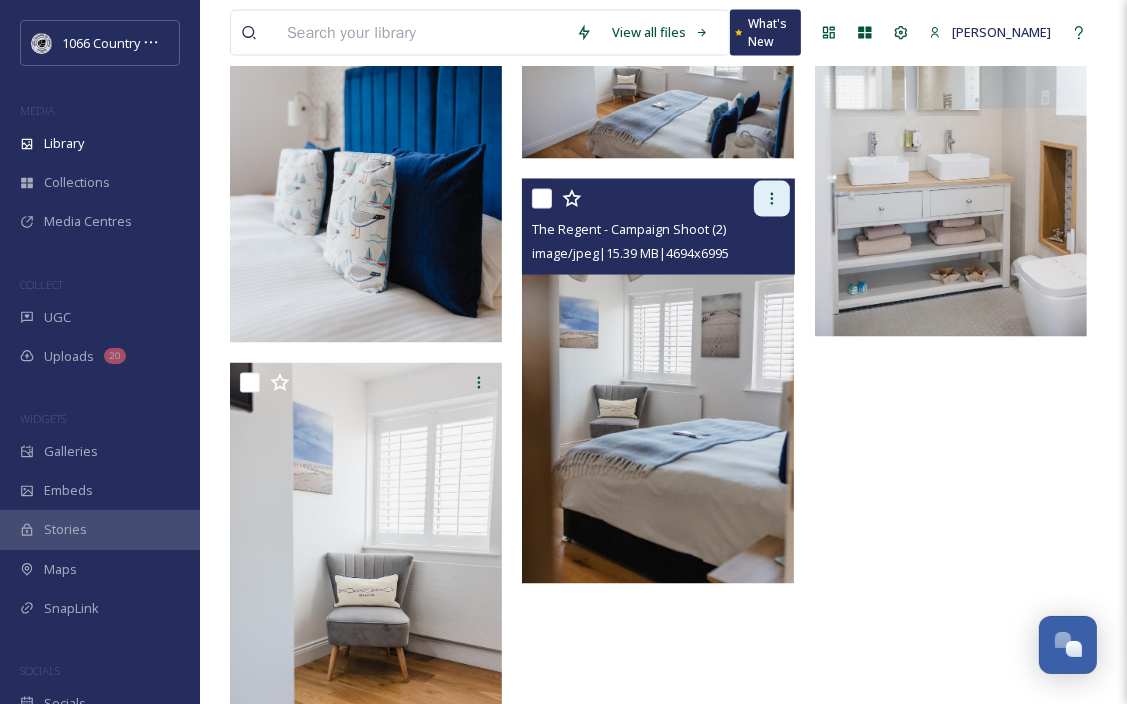 click at bounding box center [772, 199] 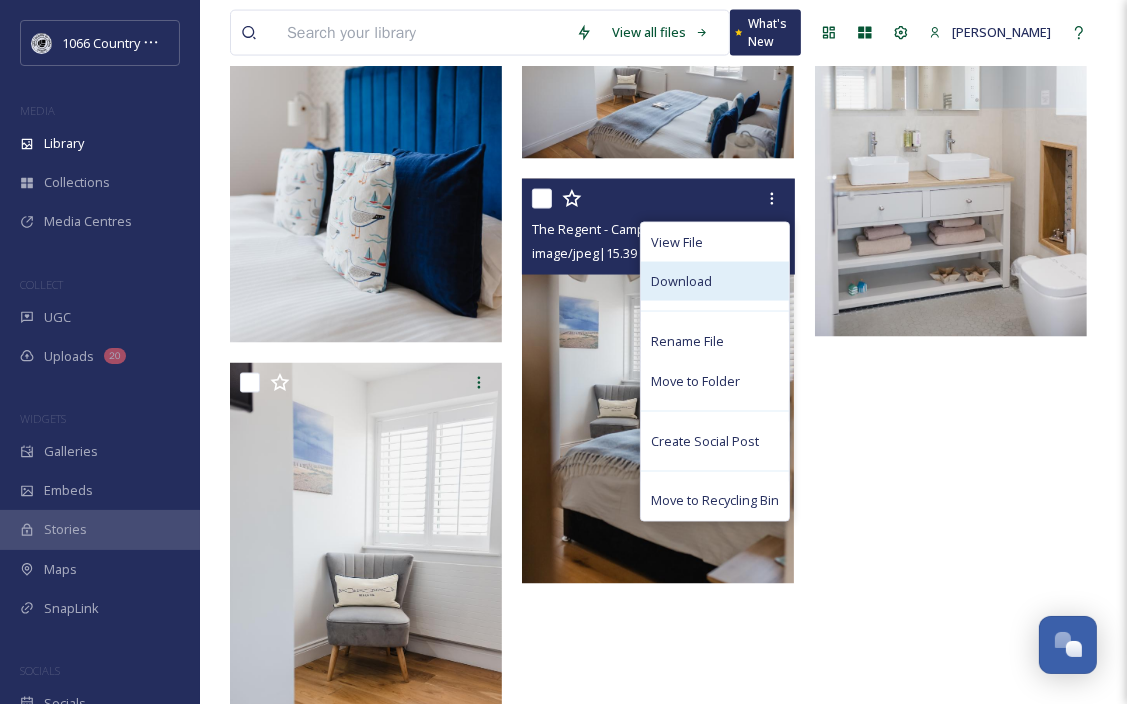 click on "Download" at bounding box center [715, 281] 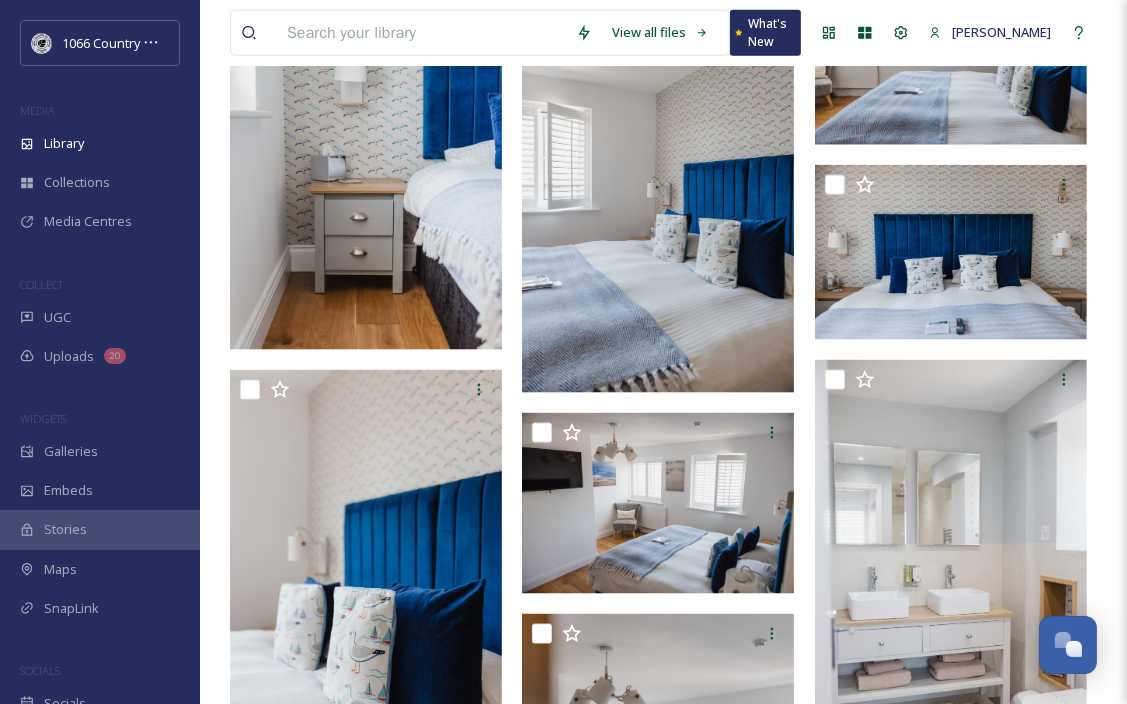 scroll, scrollTop: 2060, scrollLeft: 0, axis: vertical 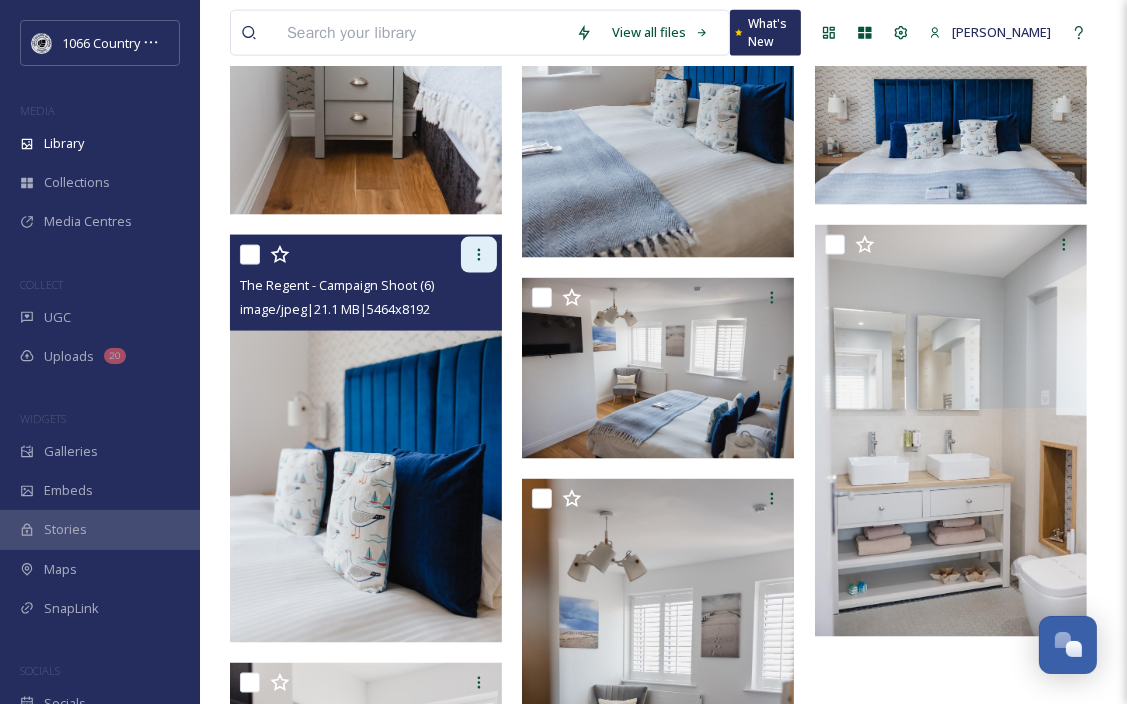 click 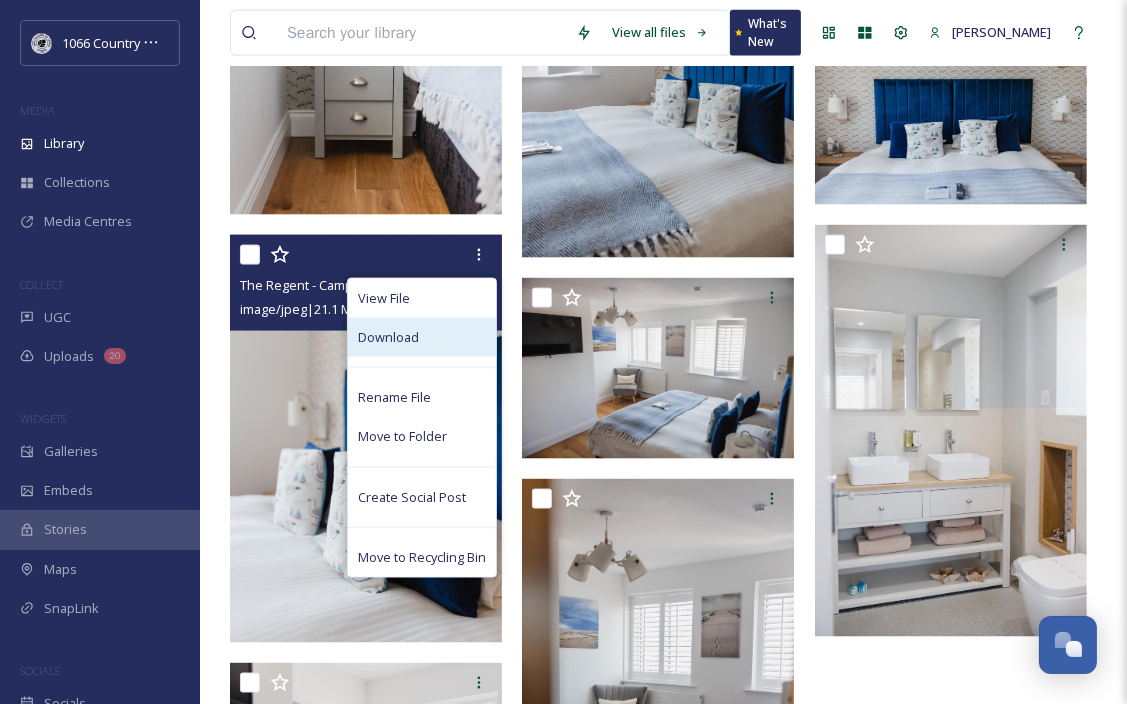 click on "Download" at bounding box center (422, 337) 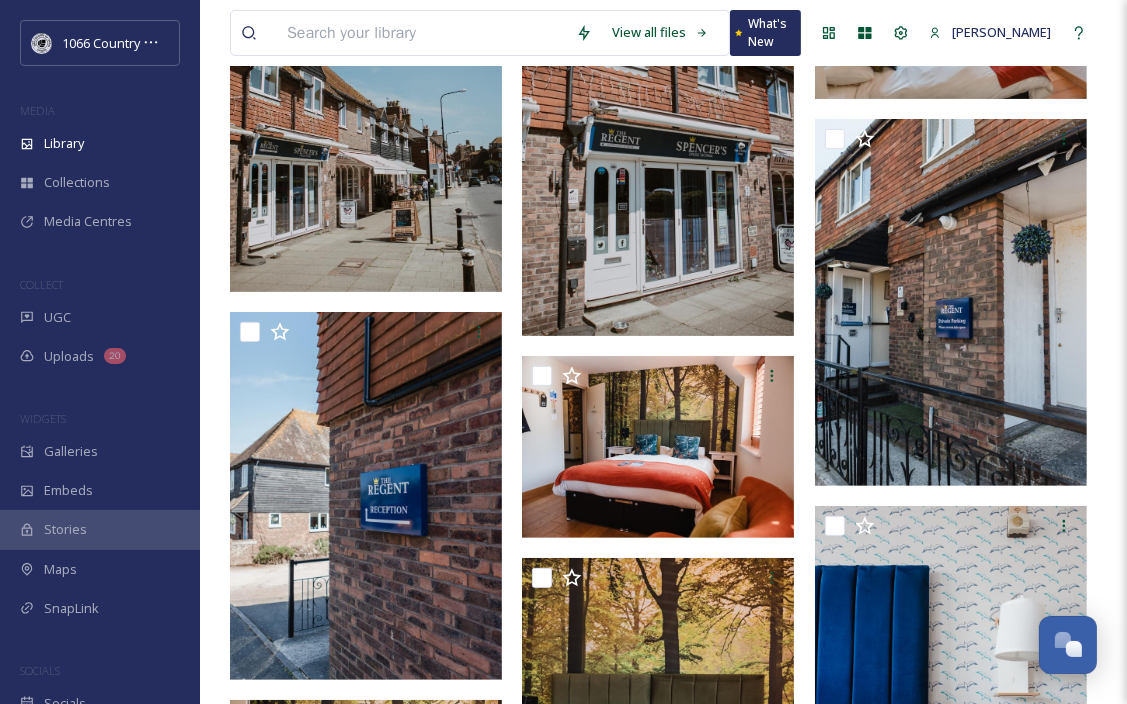 scroll, scrollTop: 360, scrollLeft: 0, axis: vertical 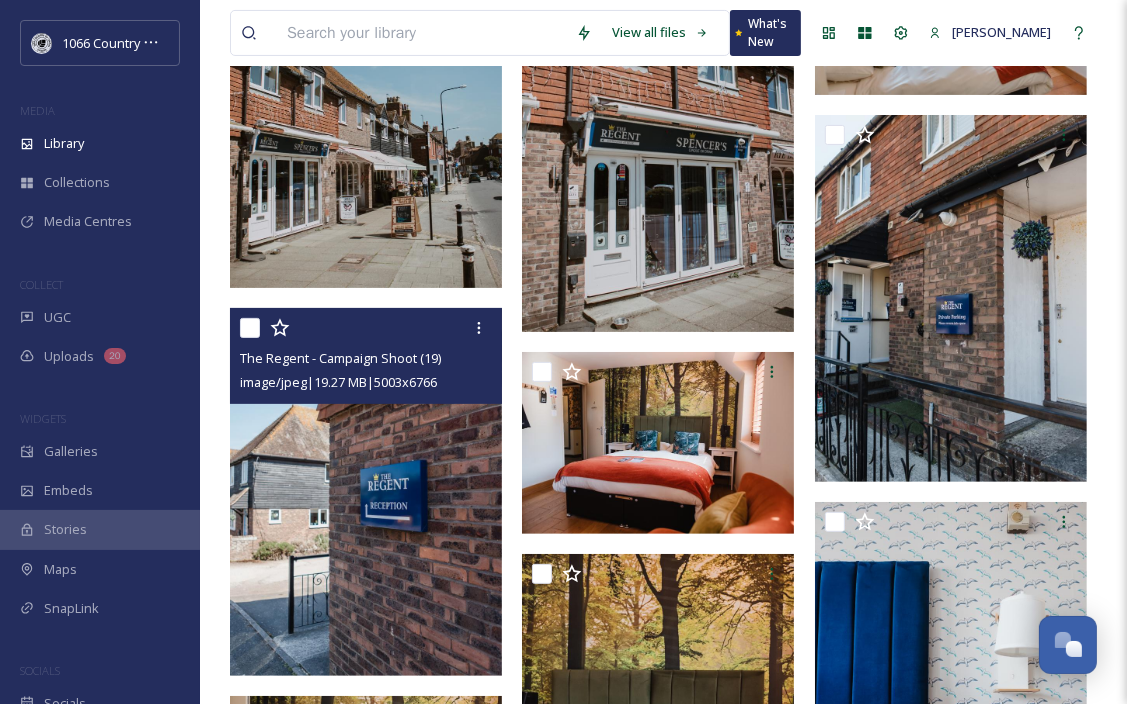 click at bounding box center (366, 492) 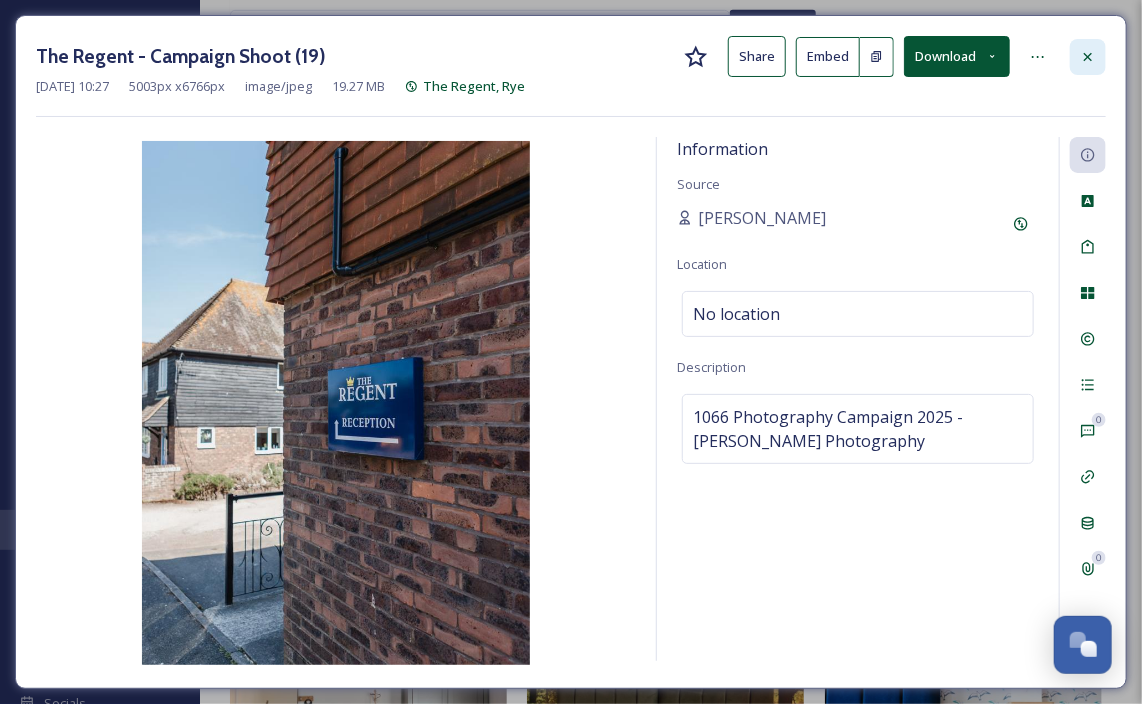 click 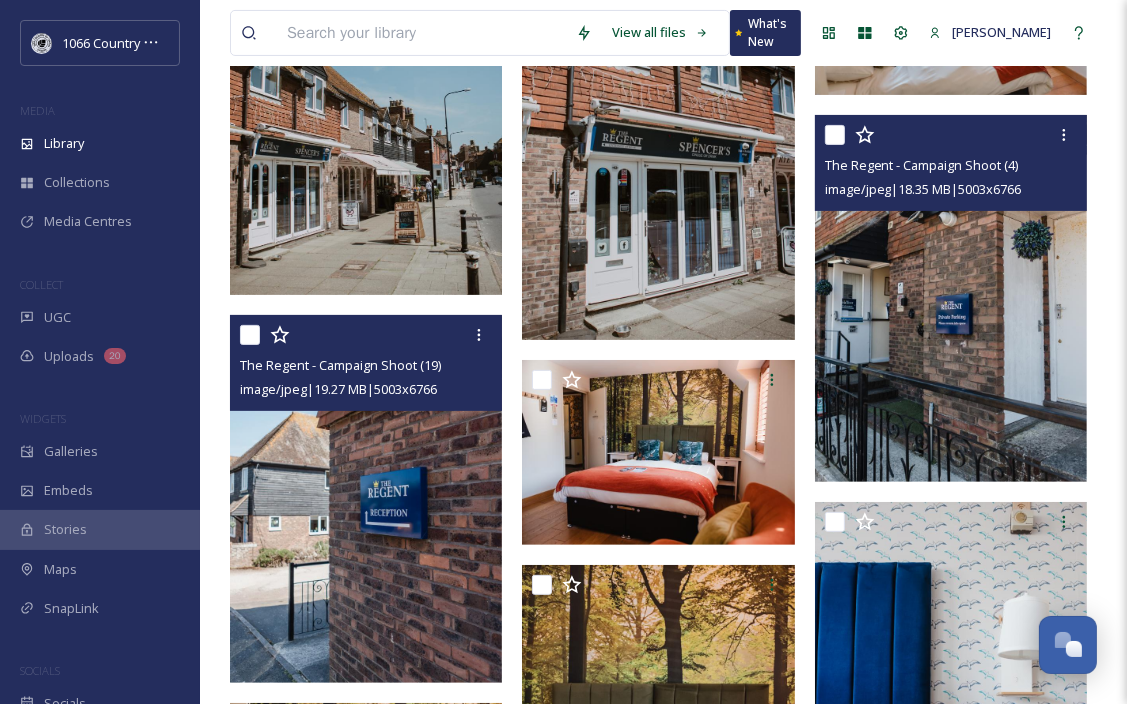 click at bounding box center (951, 299) 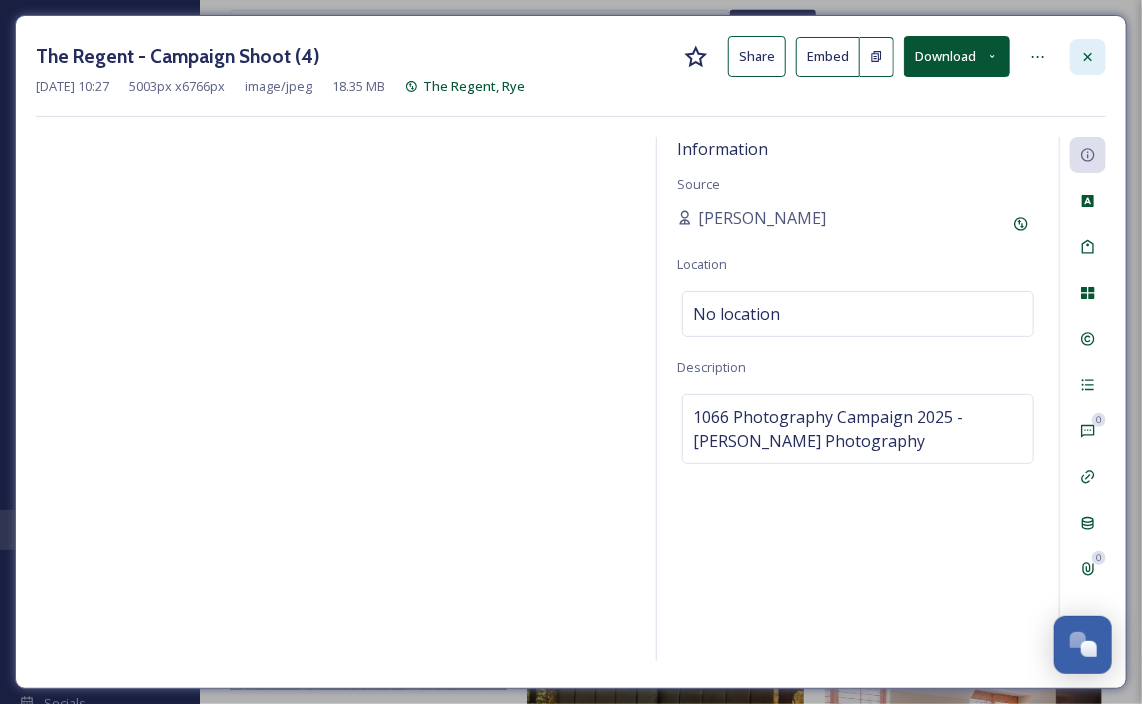 click 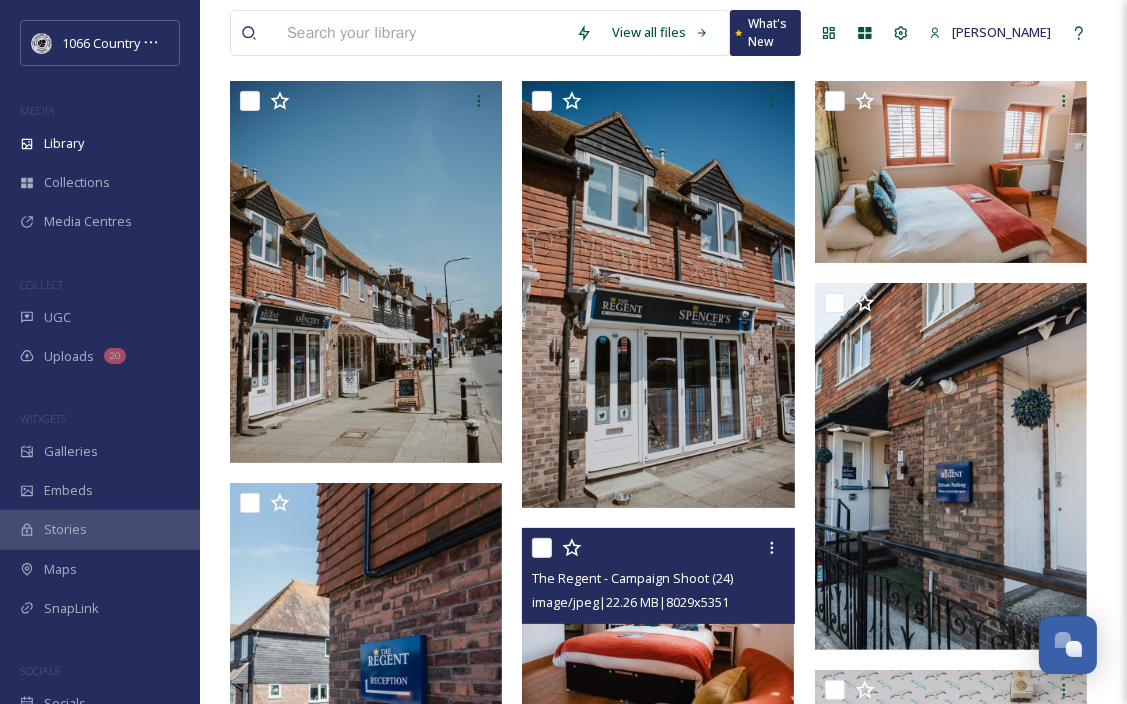 scroll, scrollTop: 160, scrollLeft: 0, axis: vertical 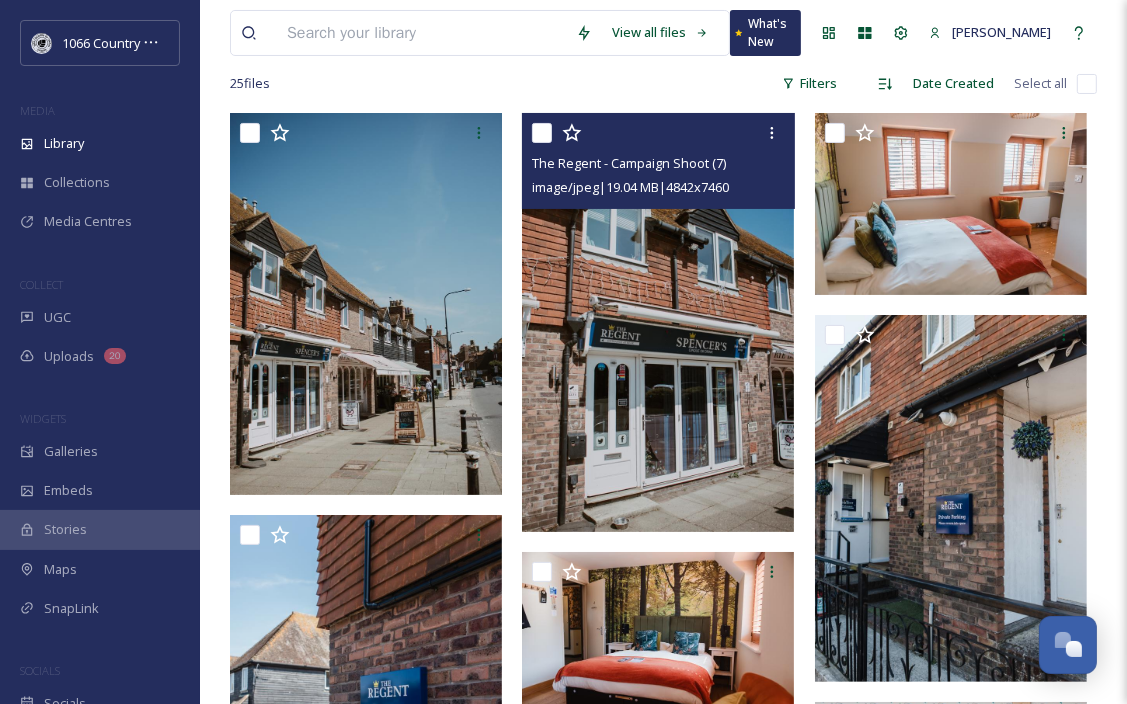 click at bounding box center (658, 322) 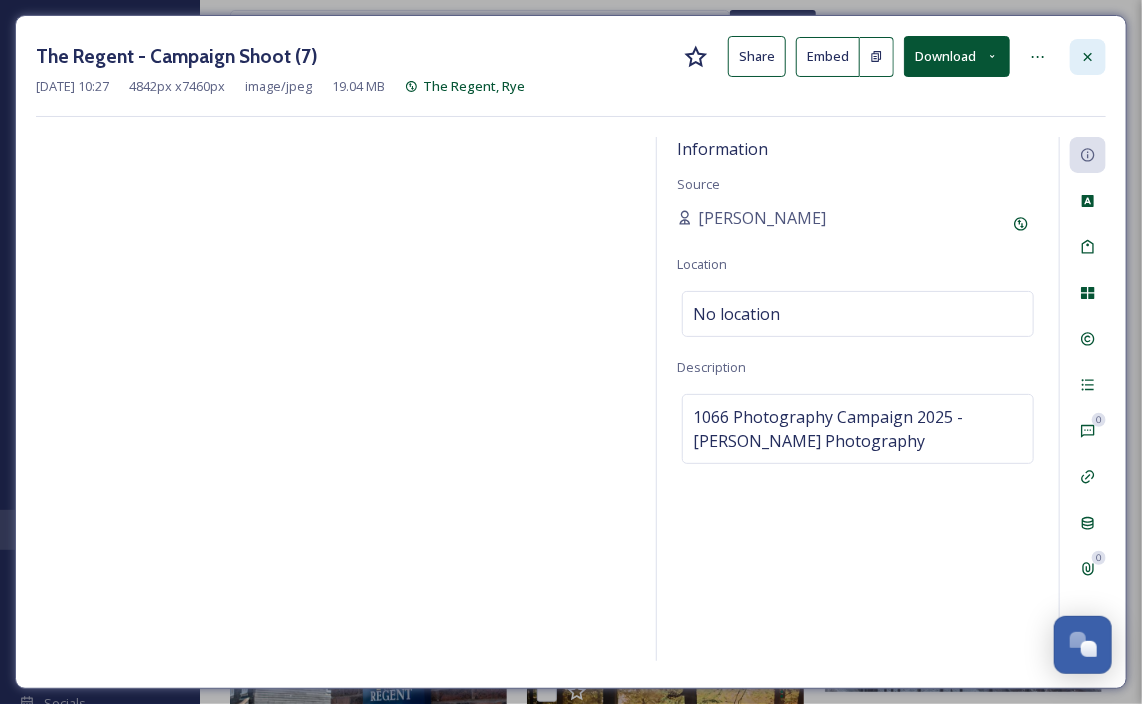 click at bounding box center [1088, 57] 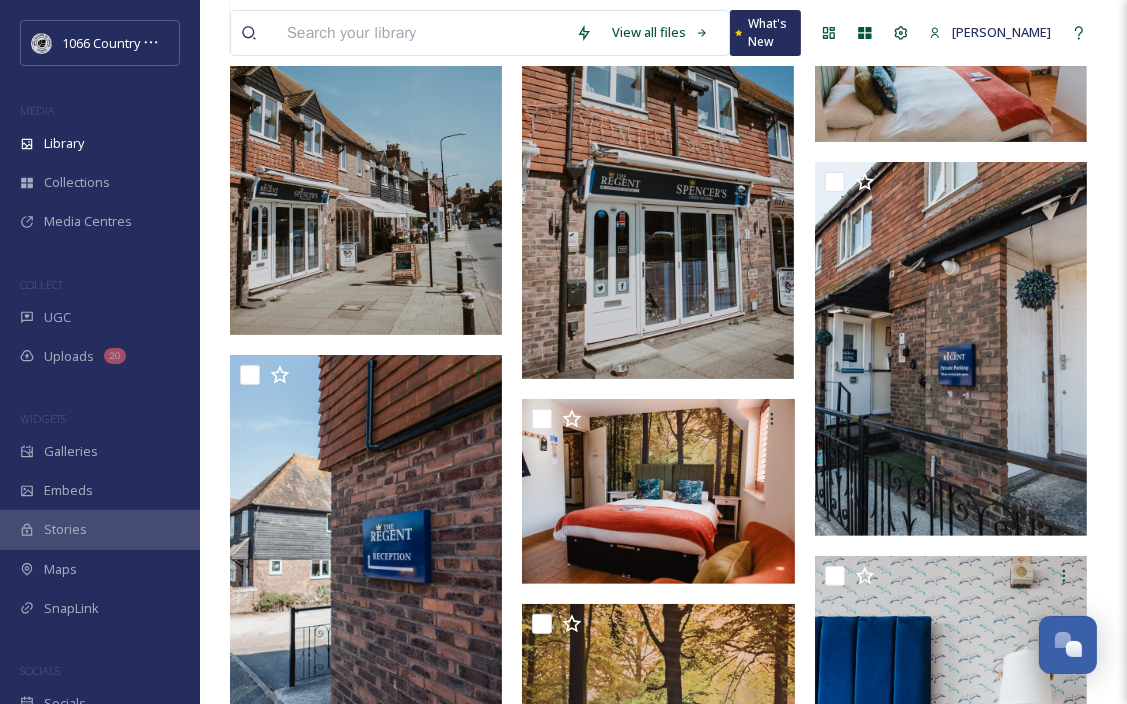 scroll, scrollTop: 360, scrollLeft: 0, axis: vertical 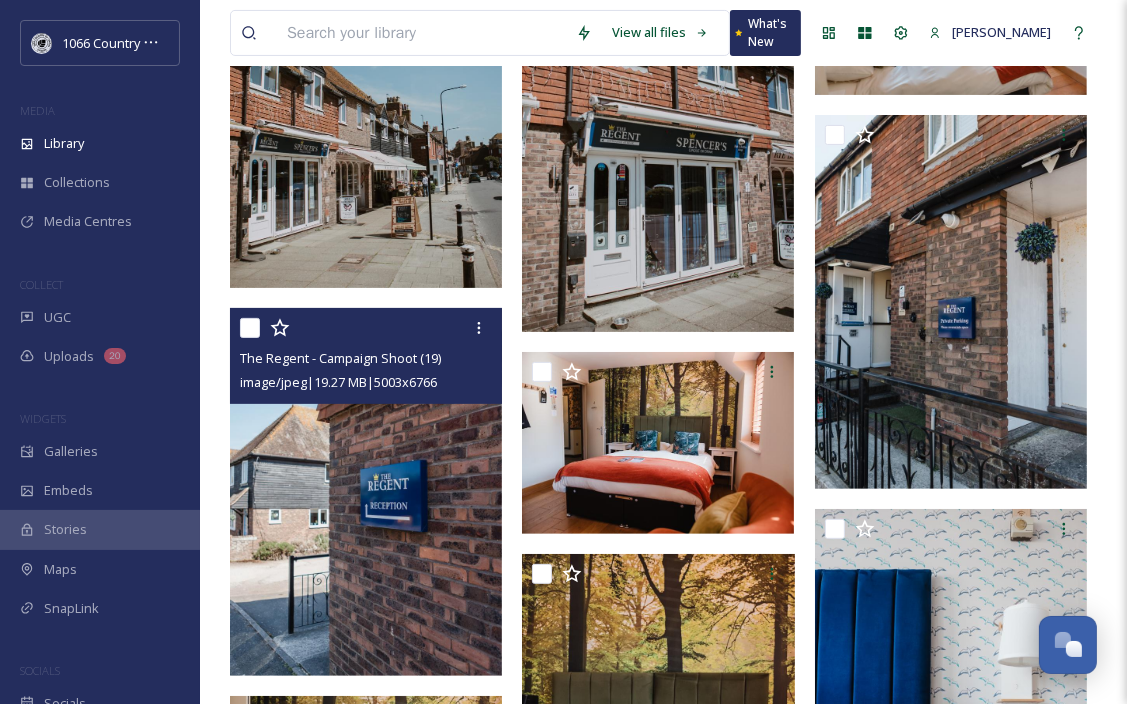 click at bounding box center [366, 492] 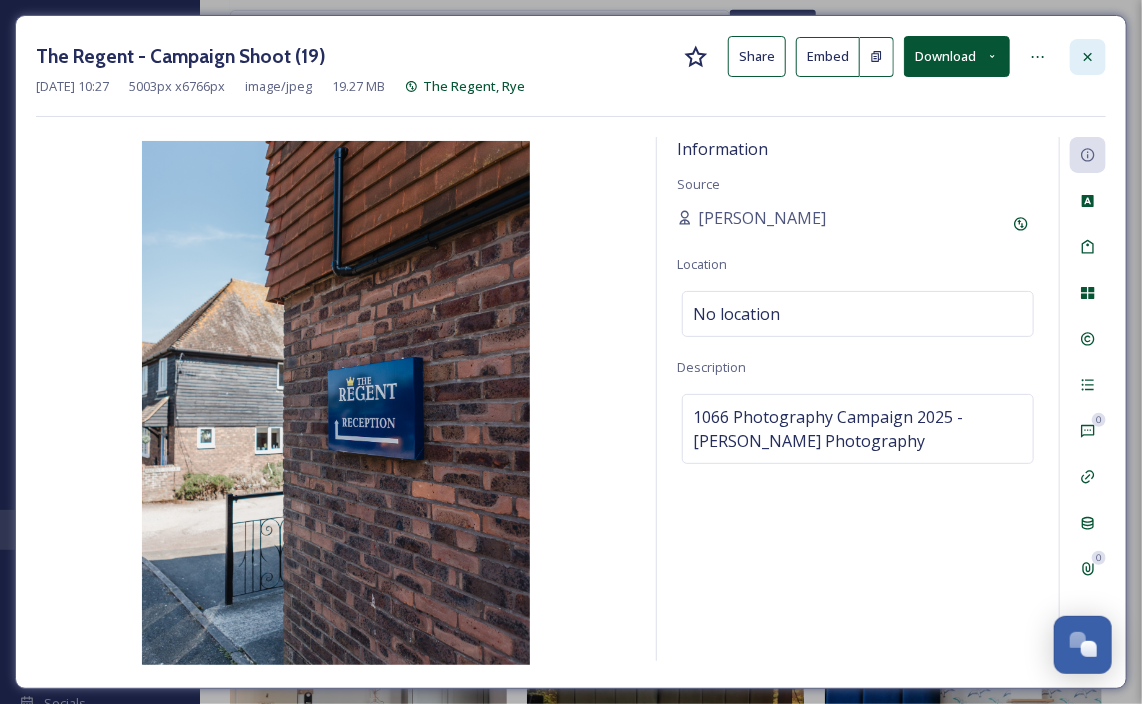click 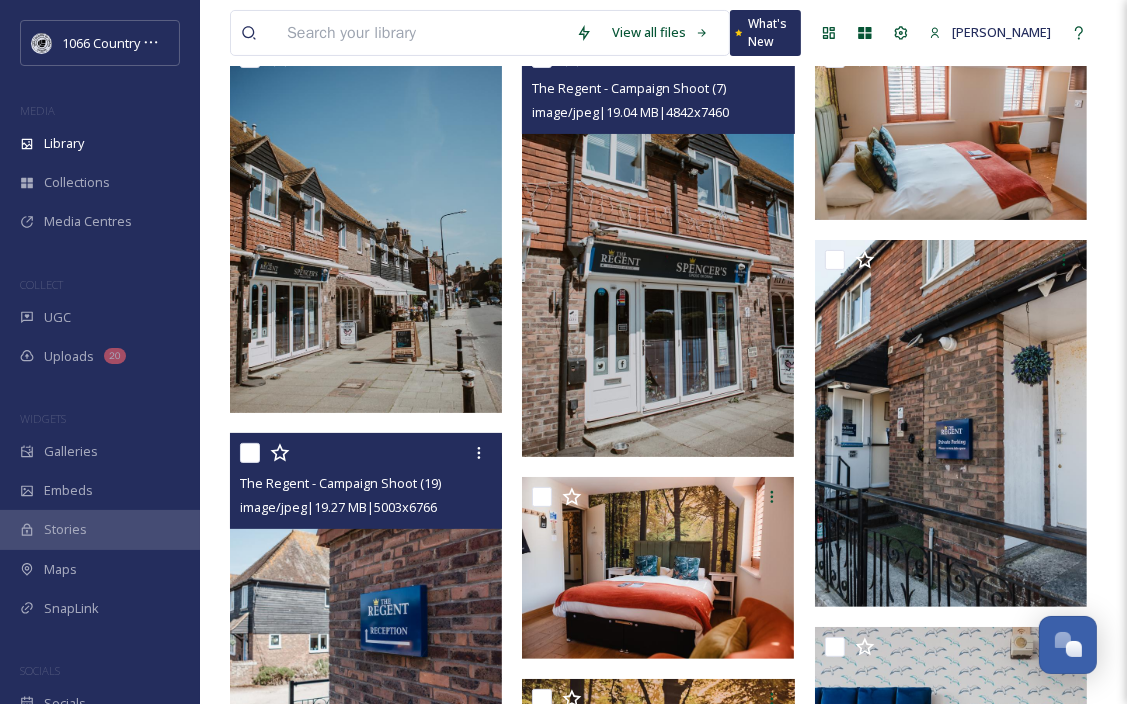 scroll, scrollTop: 60, scrollLeft: 0, axis: vertical 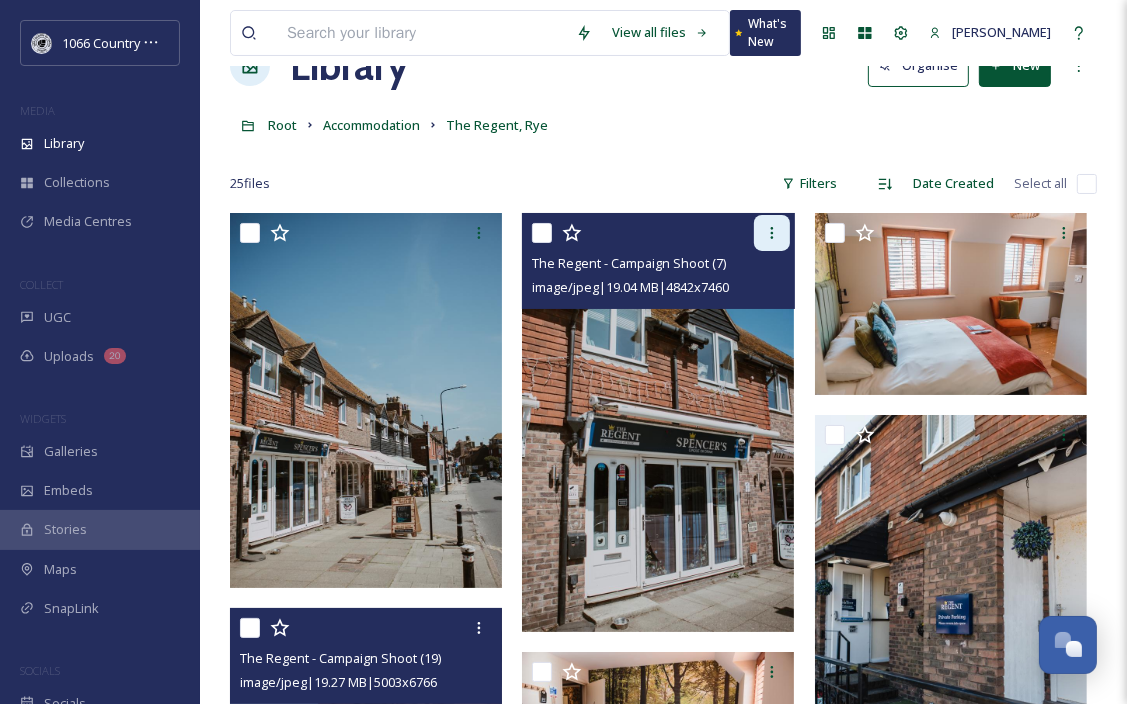 click 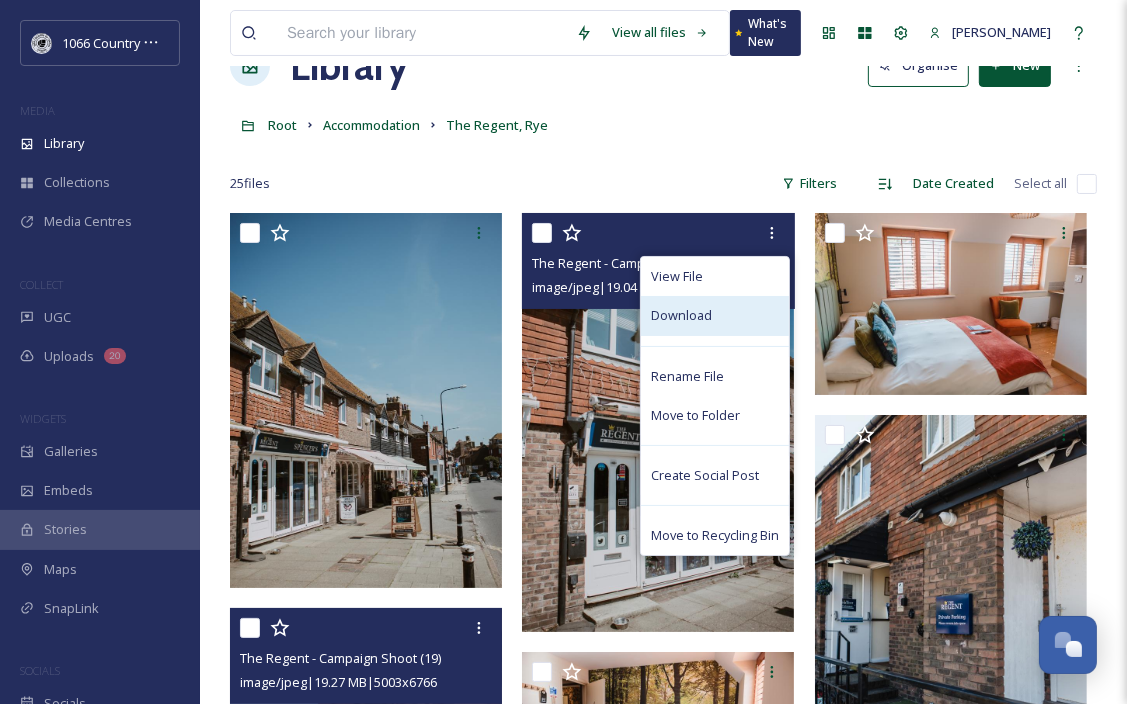 click on "Download" at bounding box center (715, 315) 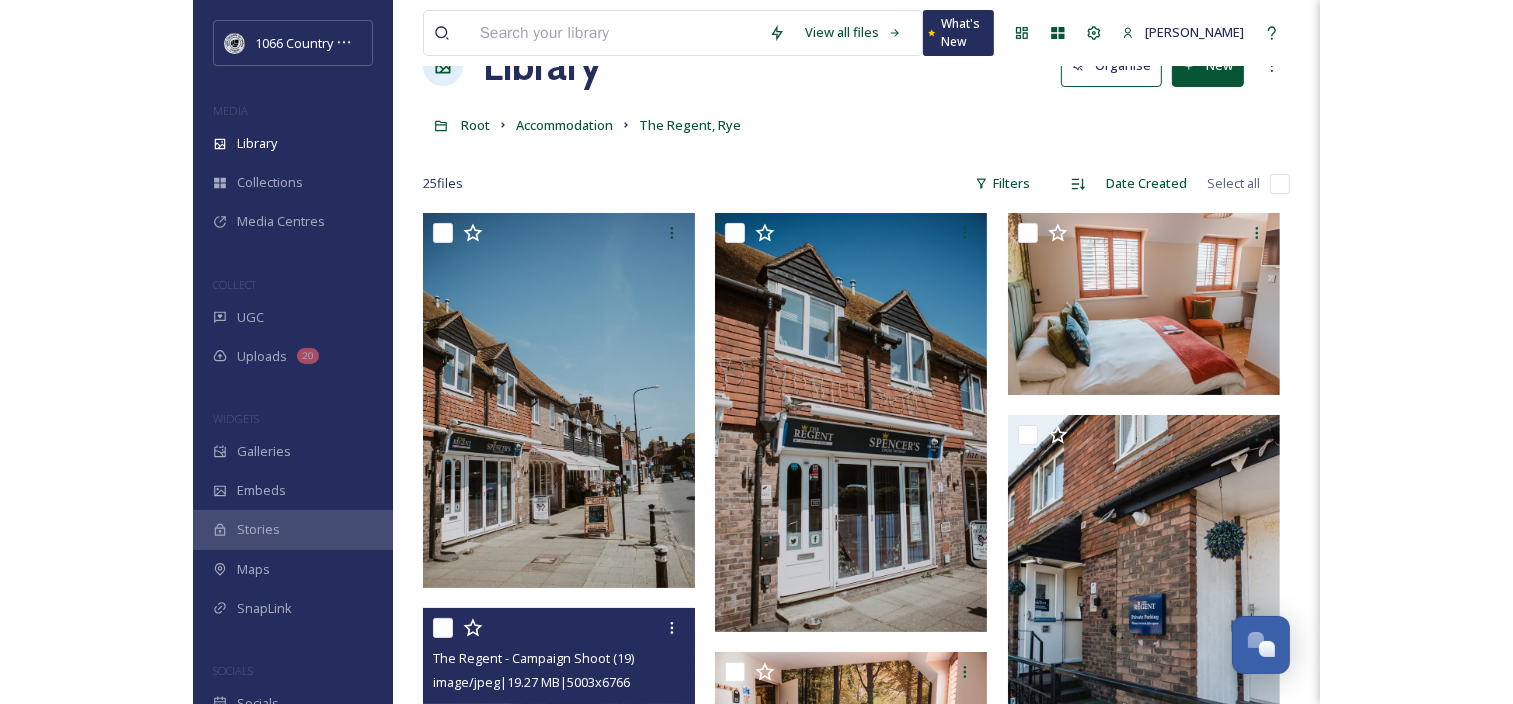 scroll, scrollTop: 59, scrollLeft: 0, axis: vertical 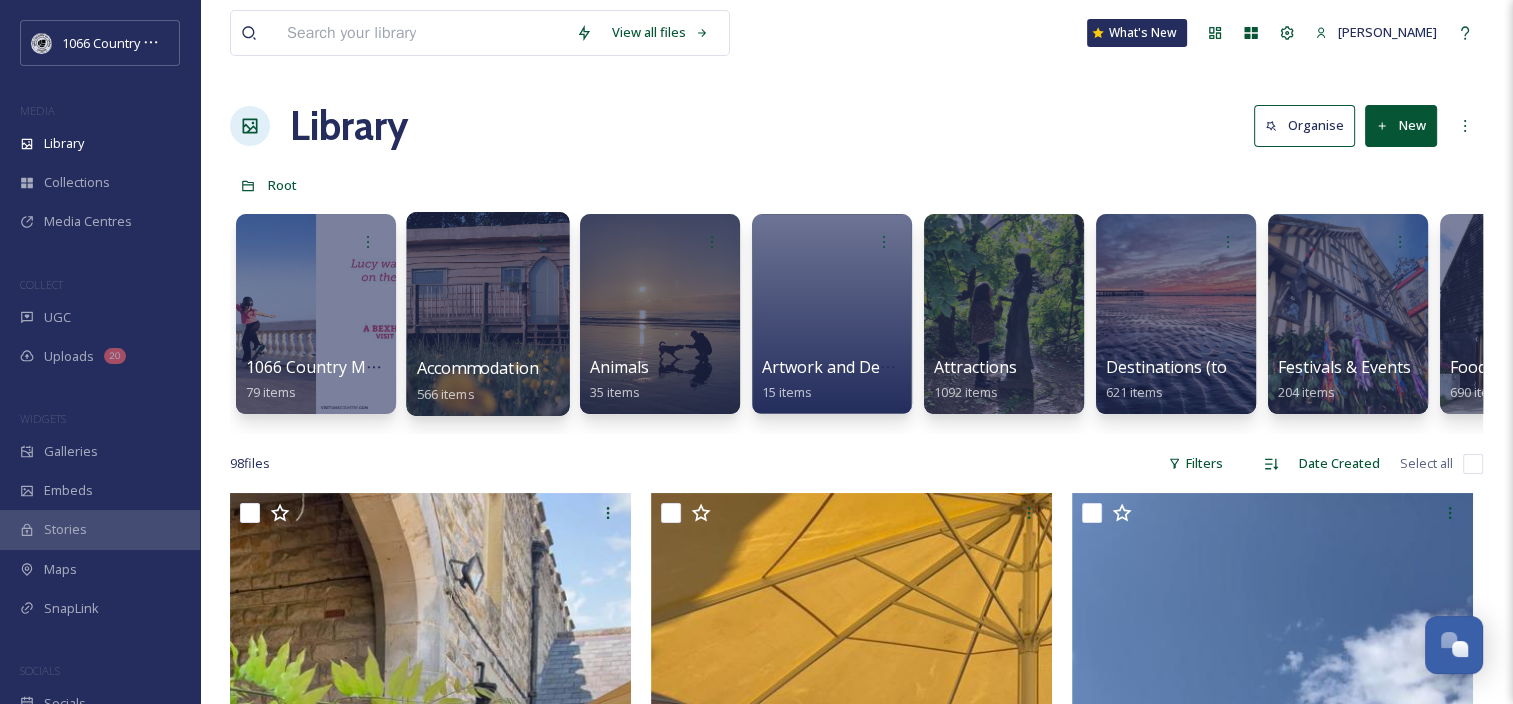 click at bounding box center [487, 314] 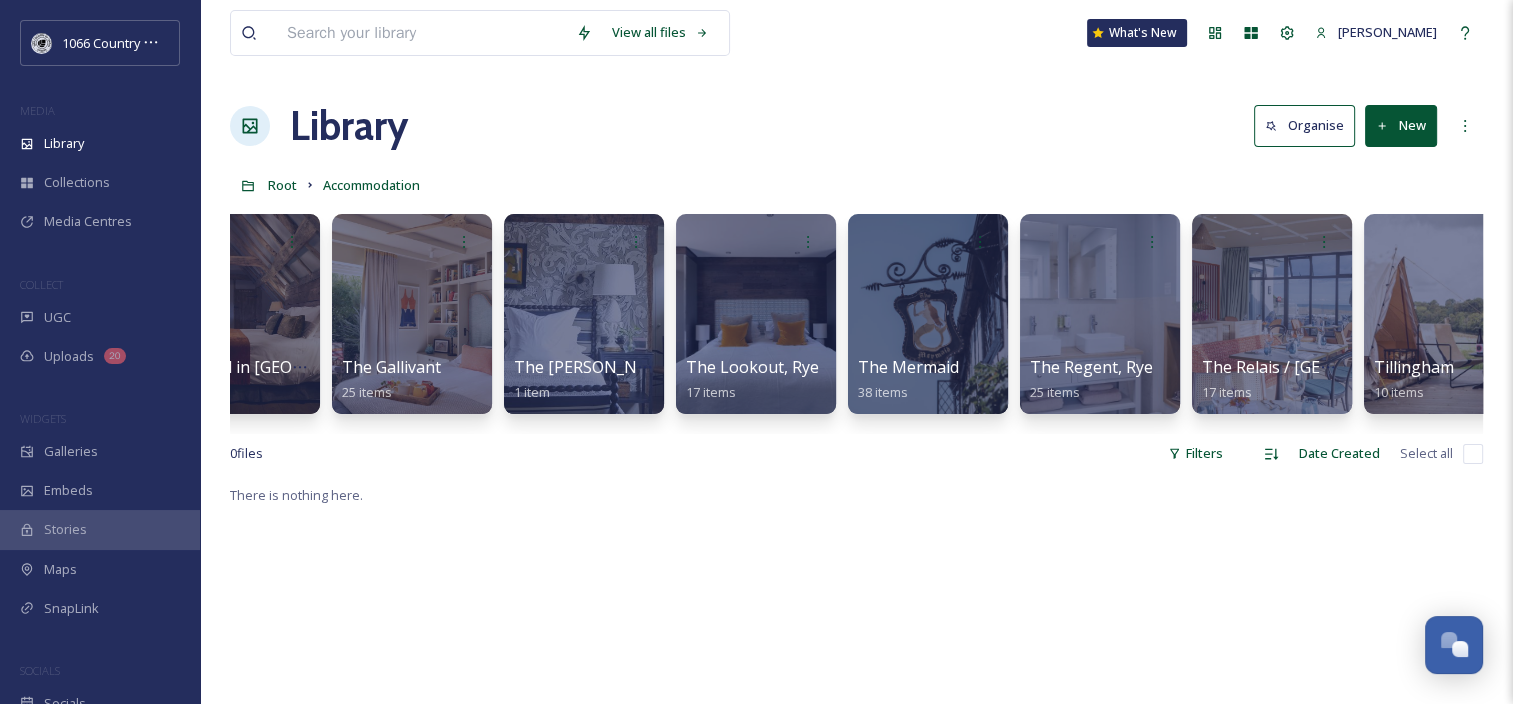 scroll, scrollTop: 0, scrollLeft: 4384, axis: horizontal 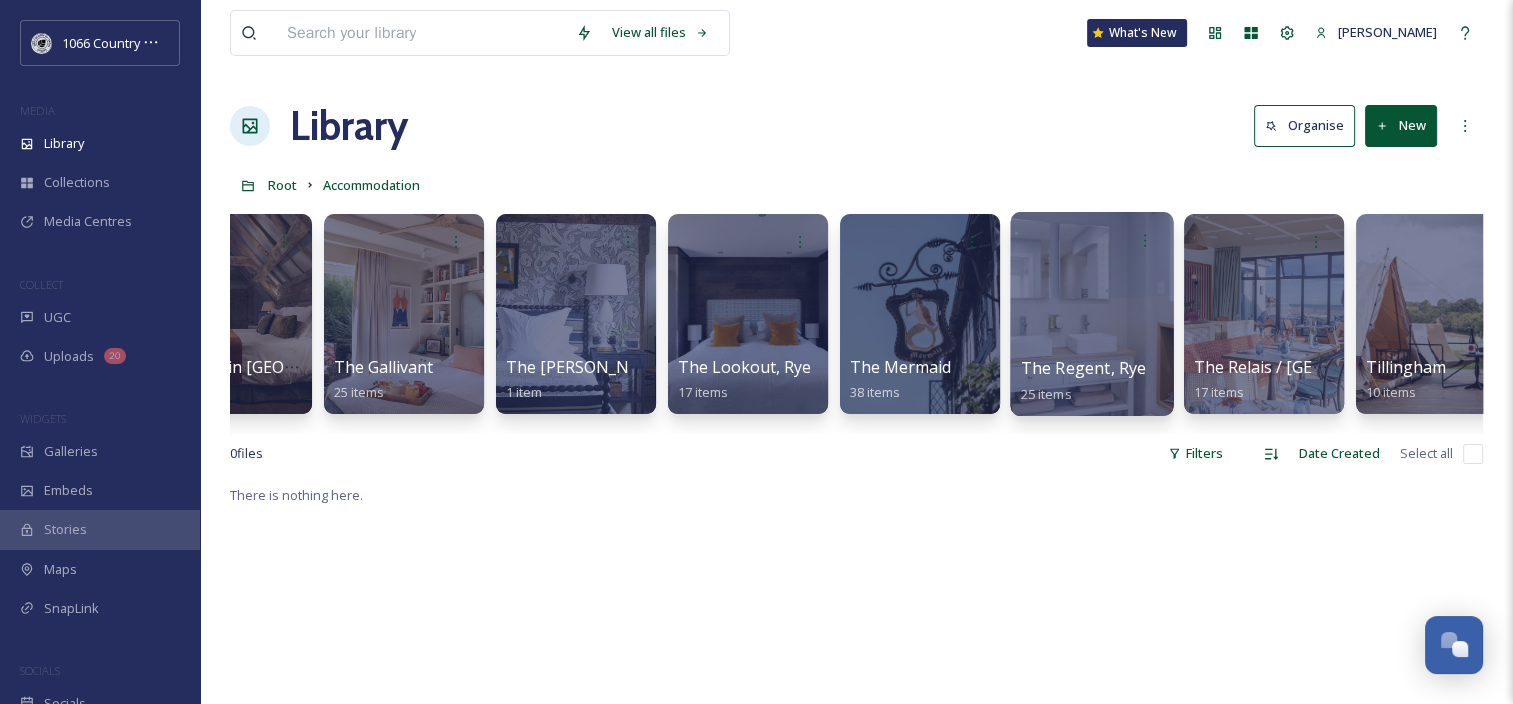 click at bounding box center (1091, 314) 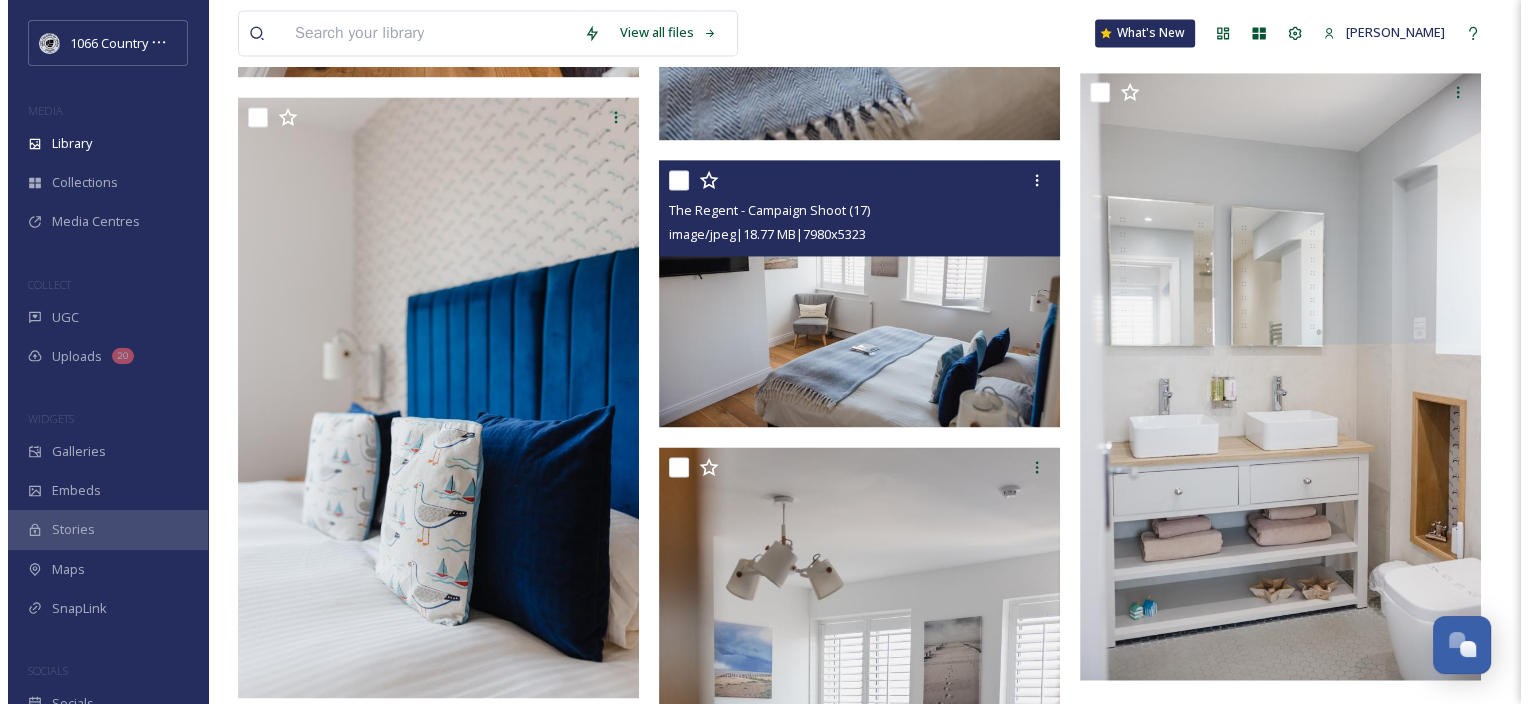 scroll, scrollTop: 3200, scrollLeft: 0, axis: vertical 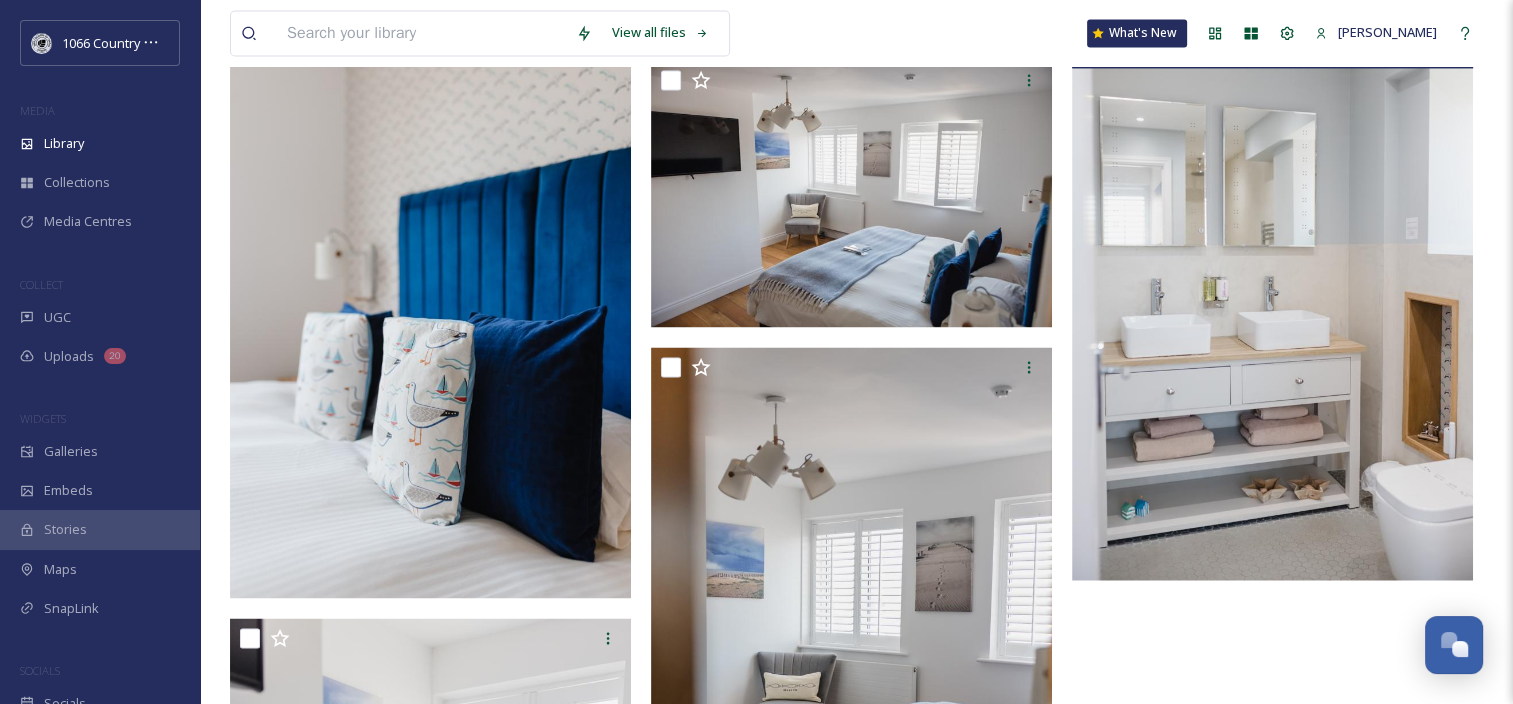click at bounding box center [1272, 277] 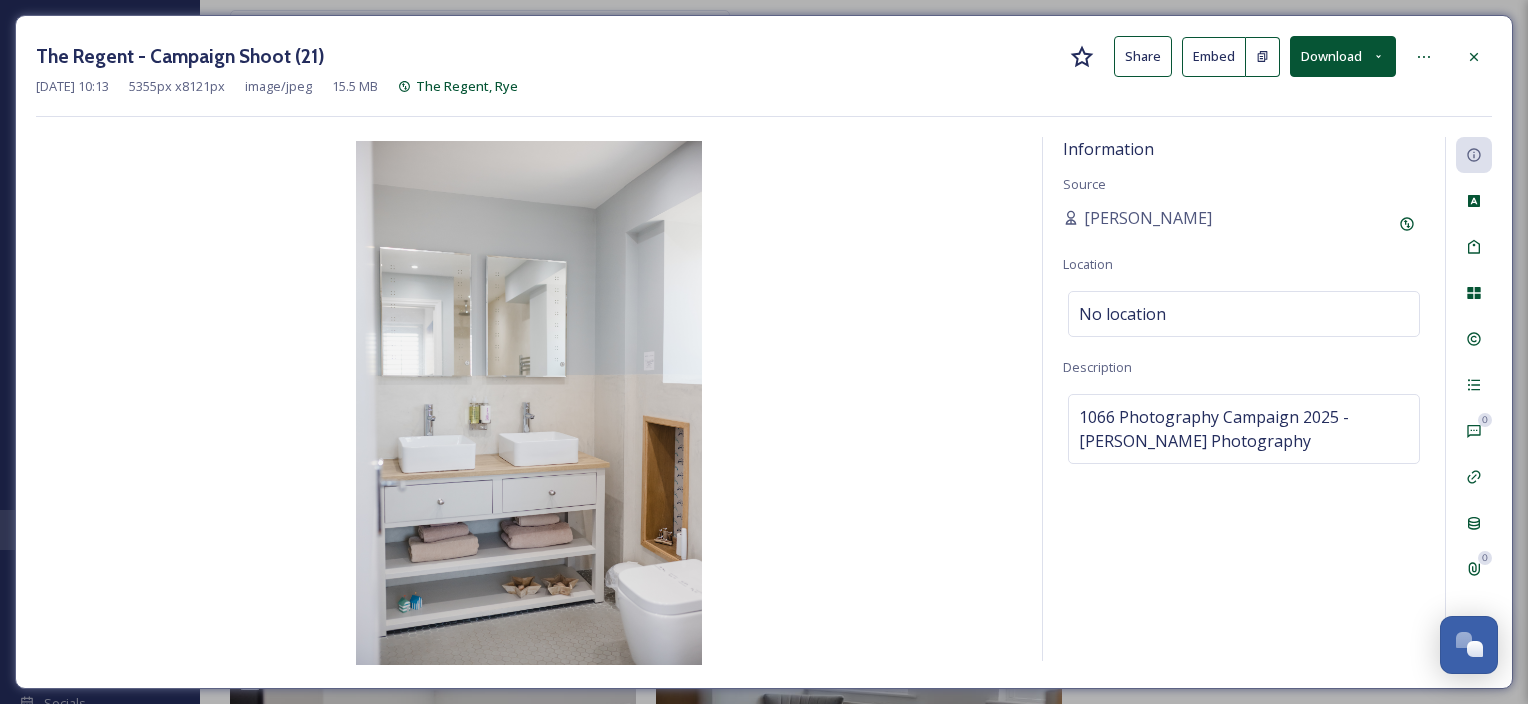 click on "Download" at bounding box center [1343, 56] 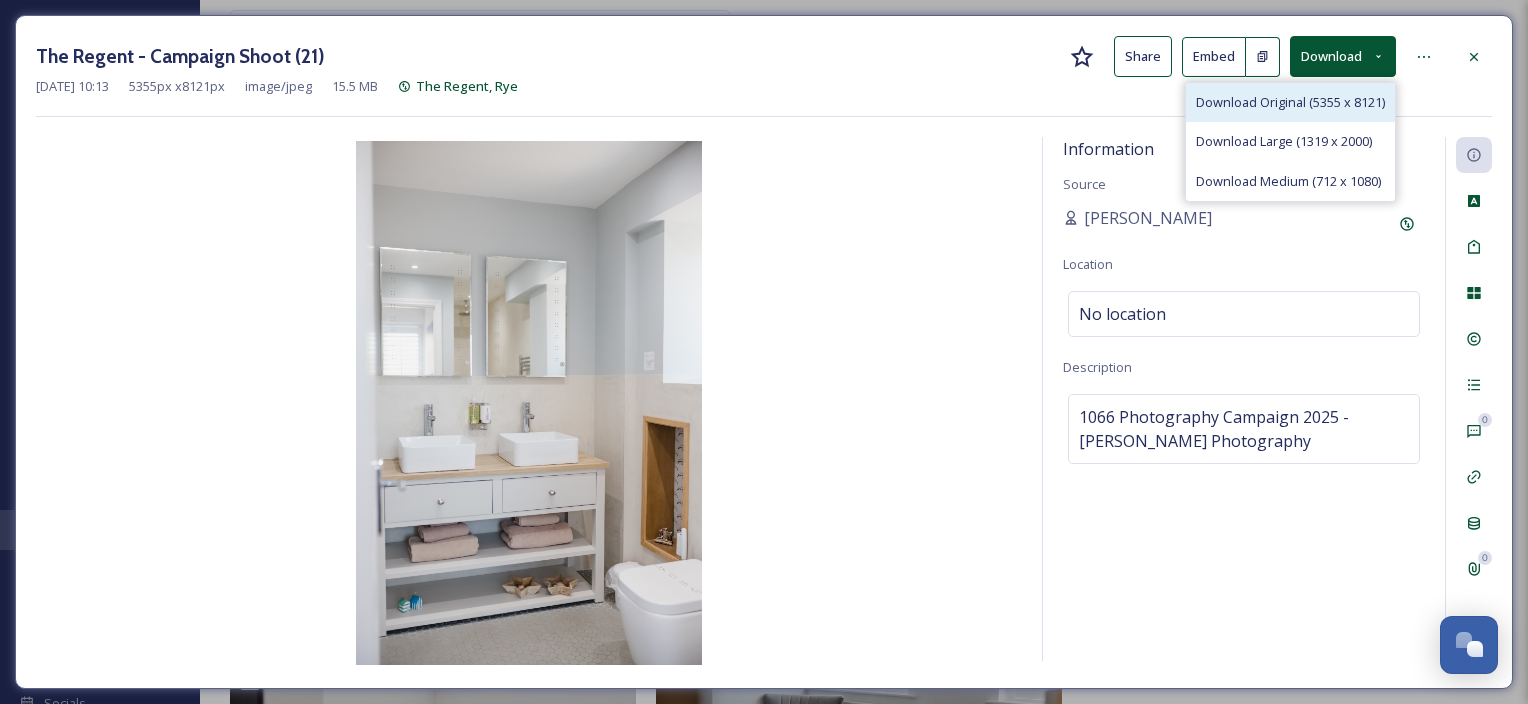 click on "Download Original (5355 x 8121)" at bounding box center [1290, 102] 